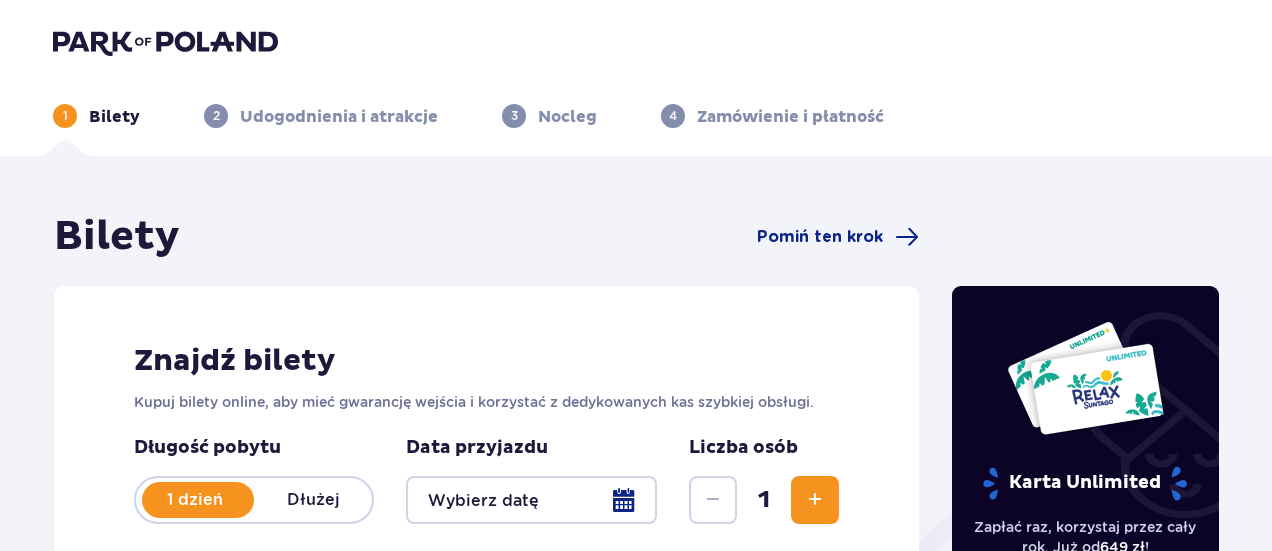scroll, scrollTop: 0, scrollLeft: 0, axis: both 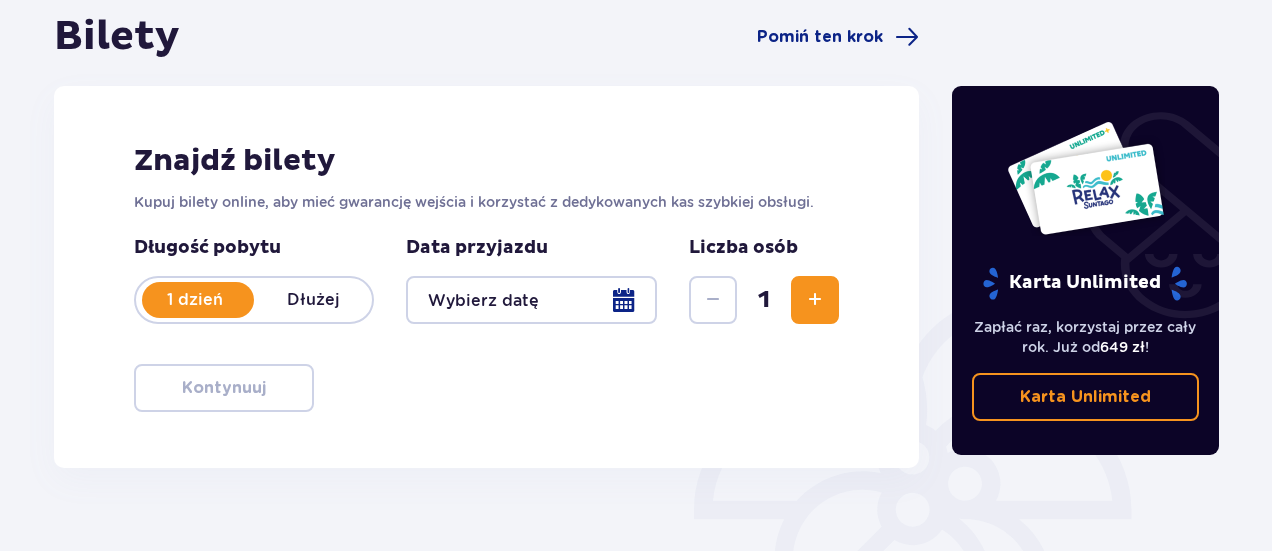 click on "Długość pobytu 1 dzień Dłużej Data przyjazdu Liczba osób 1" at bounding box center (486, 280) 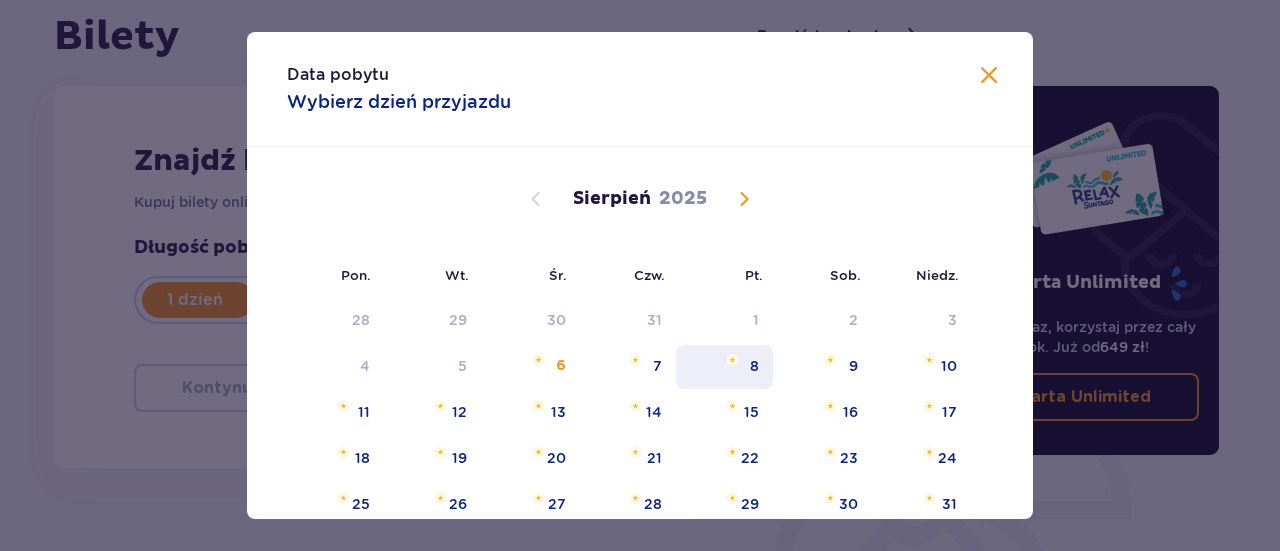 click on "8" at bounding box center [724, 367] 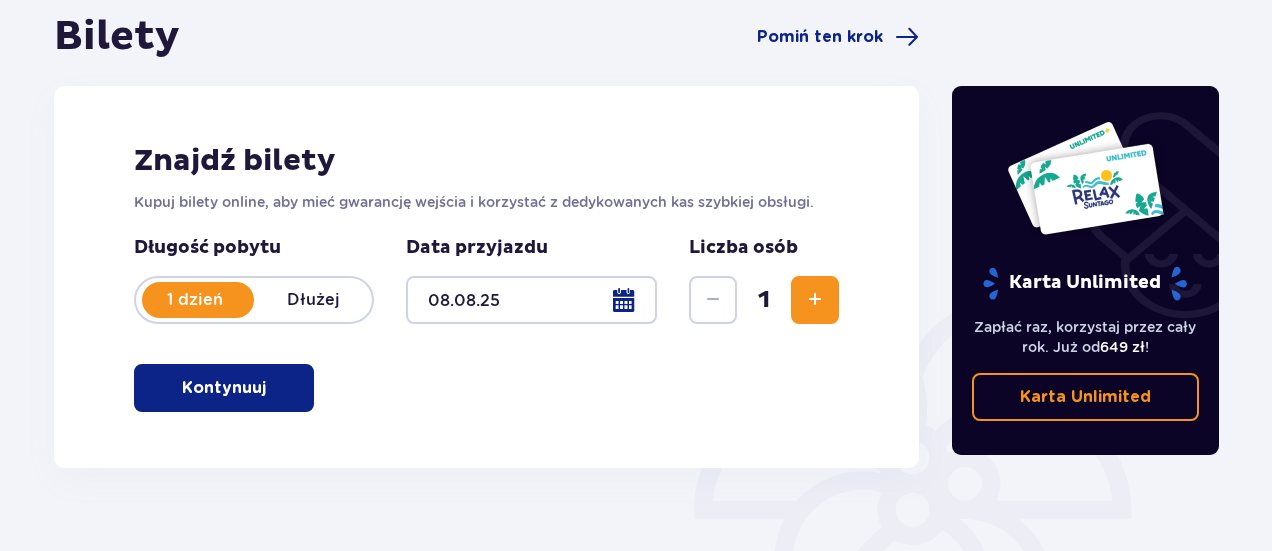 click at bounding box center (815, 300) 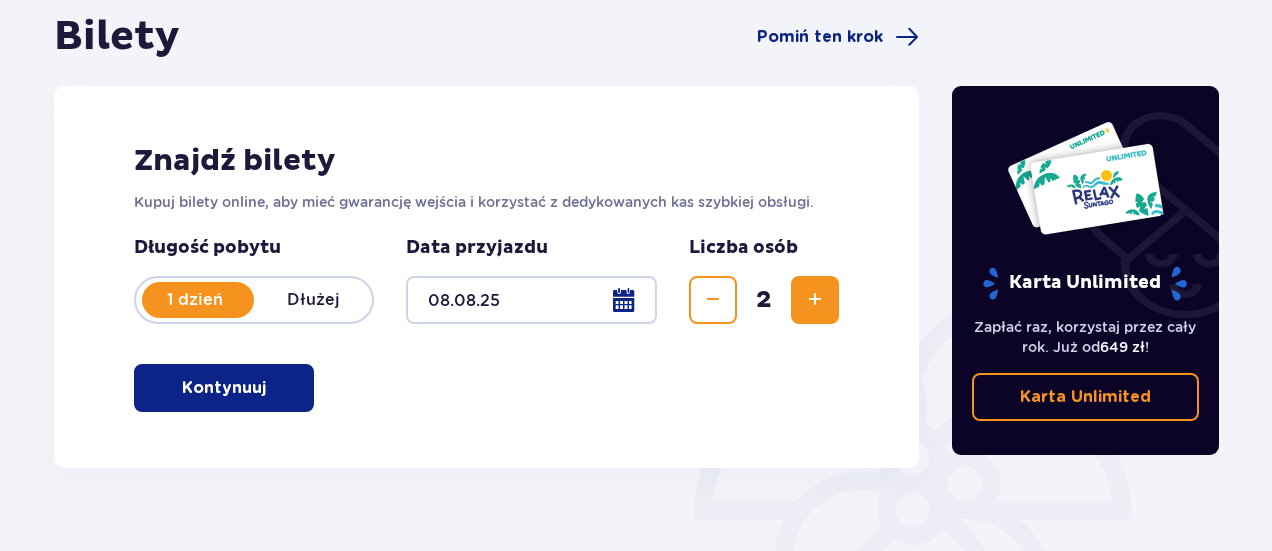 click at bounding box center [815, 300] 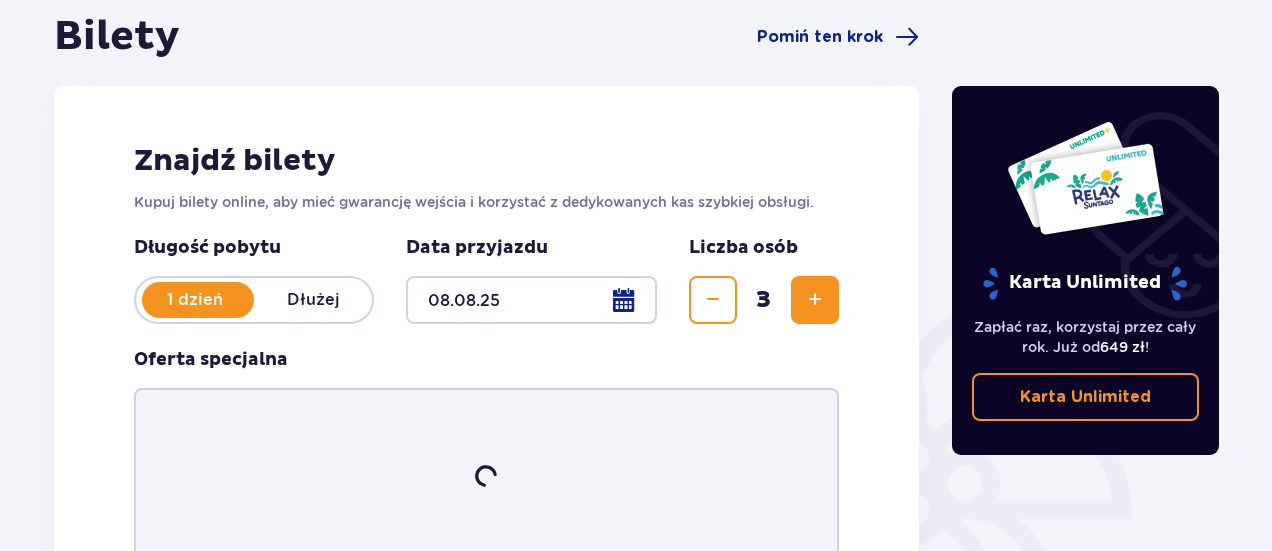 click at bounding box center [815, 300] 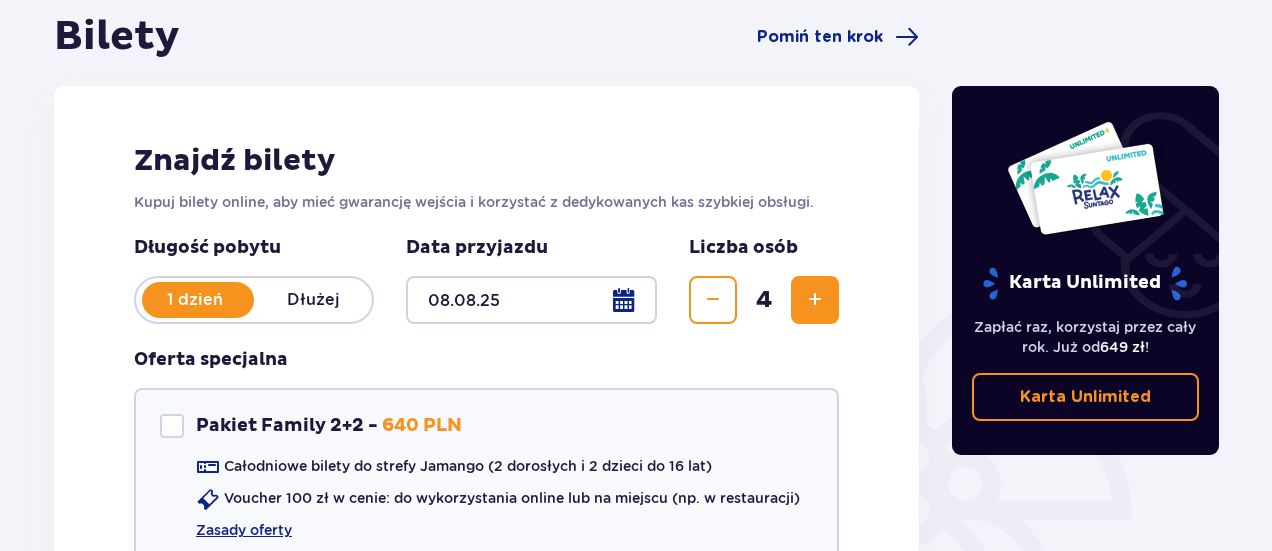 click at bounding box center (815, 300) 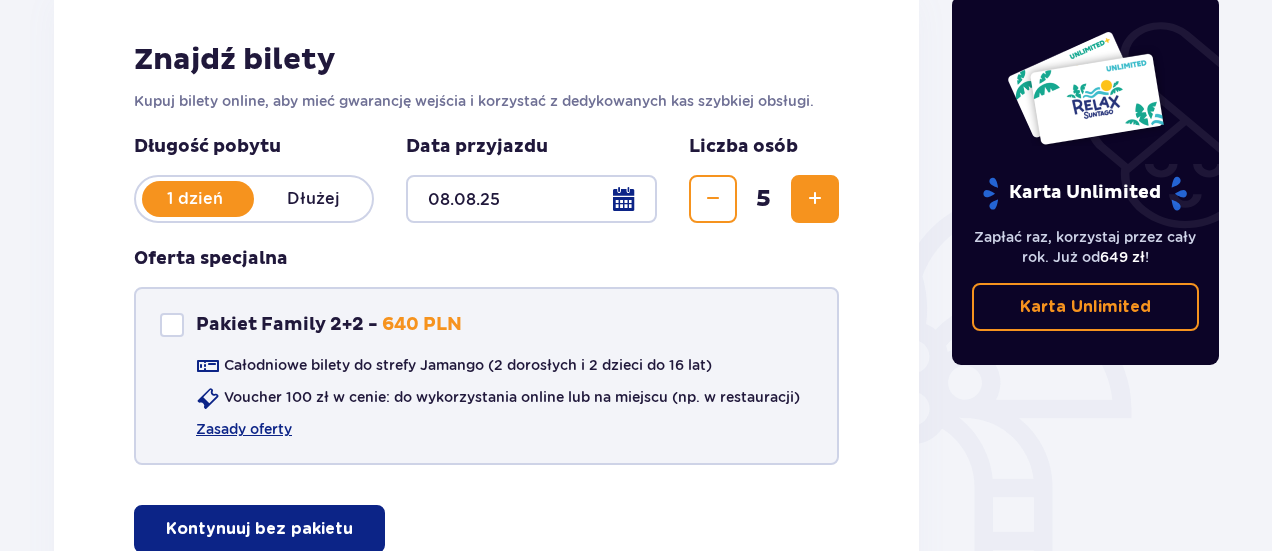 scroll, scrollTop: 400, scrollLeft: 0, axis: vertical 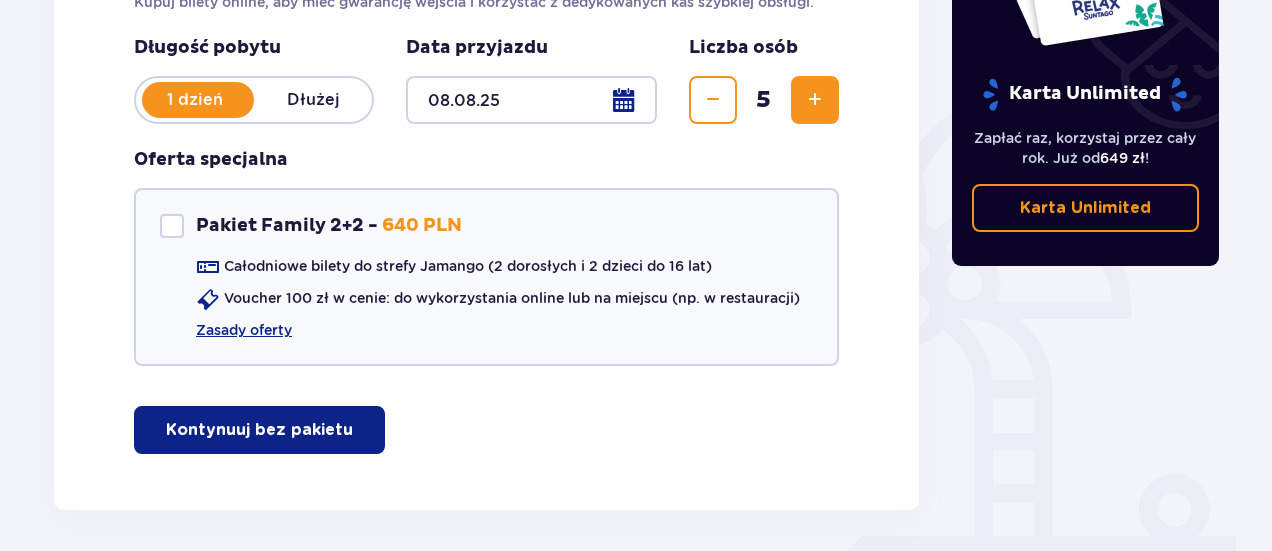 click on "Kontynuuj bez pakietu" at bounding box center (259, 430) 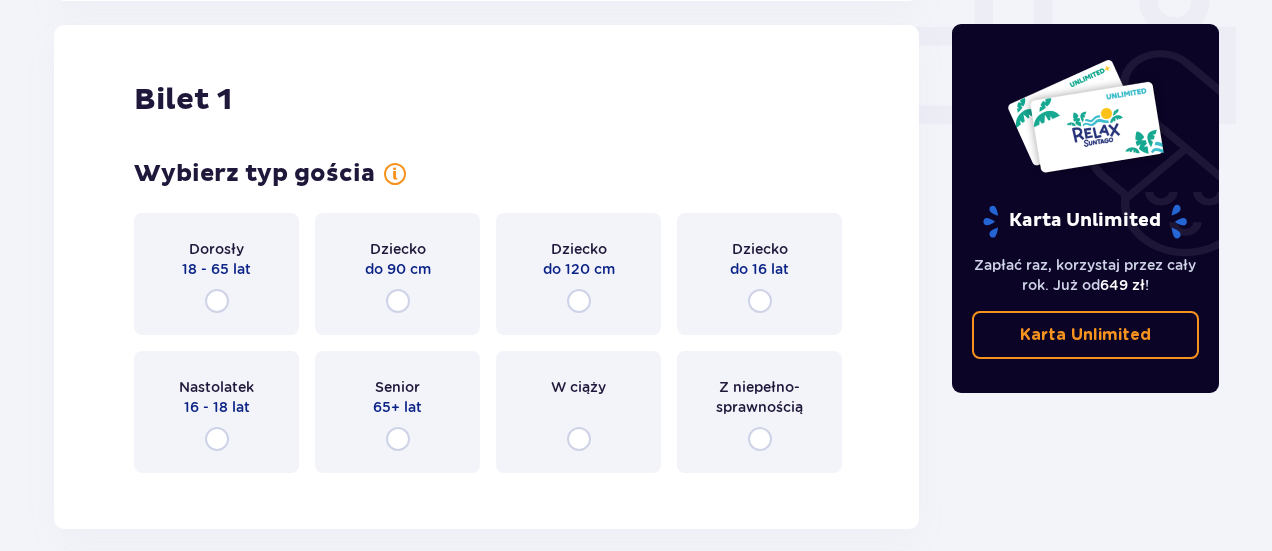 scroll, scrollTop: 910, scrollLeft: 0, axis: vertical 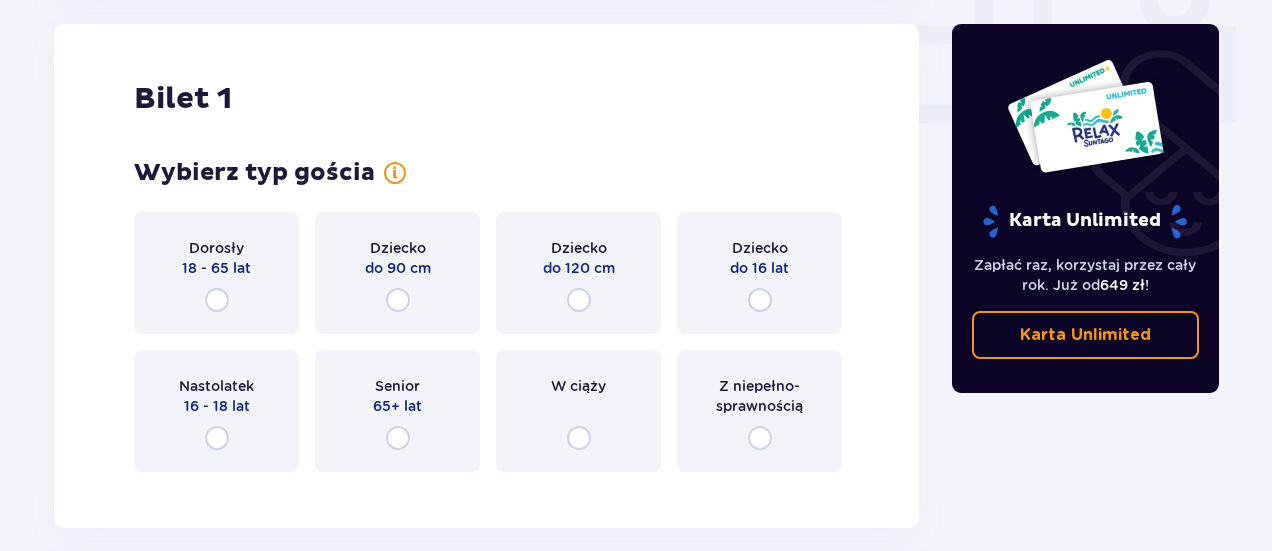 click on "Dorosły 18 - 65 lat" at bounding box center [216, 273] 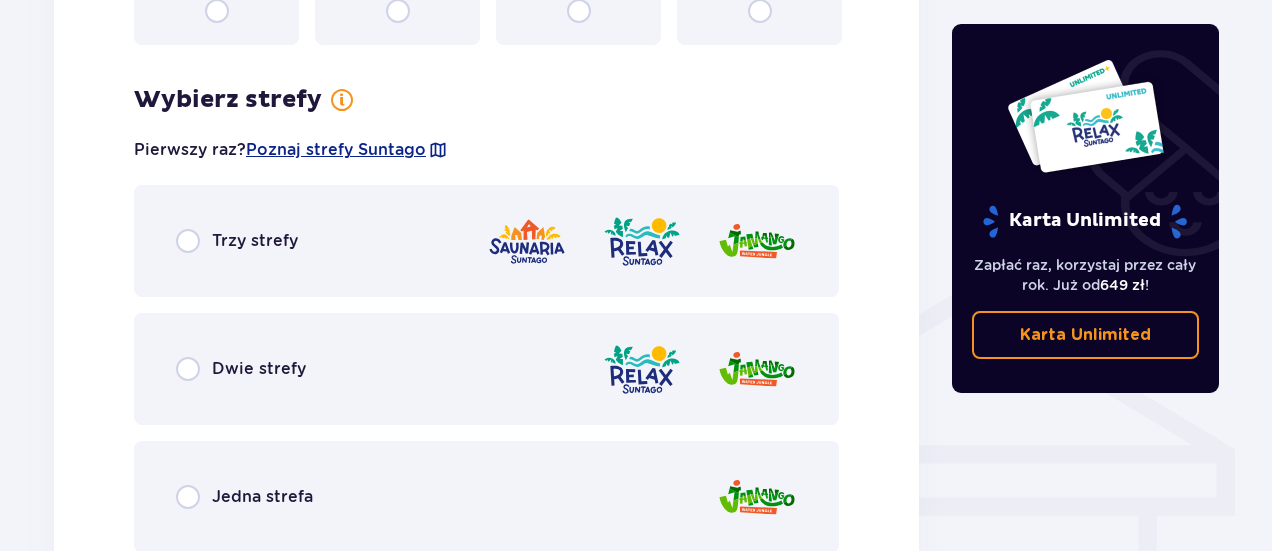 scroll, scrollTop: 1398, scrollLeft: 0, axis: vertical 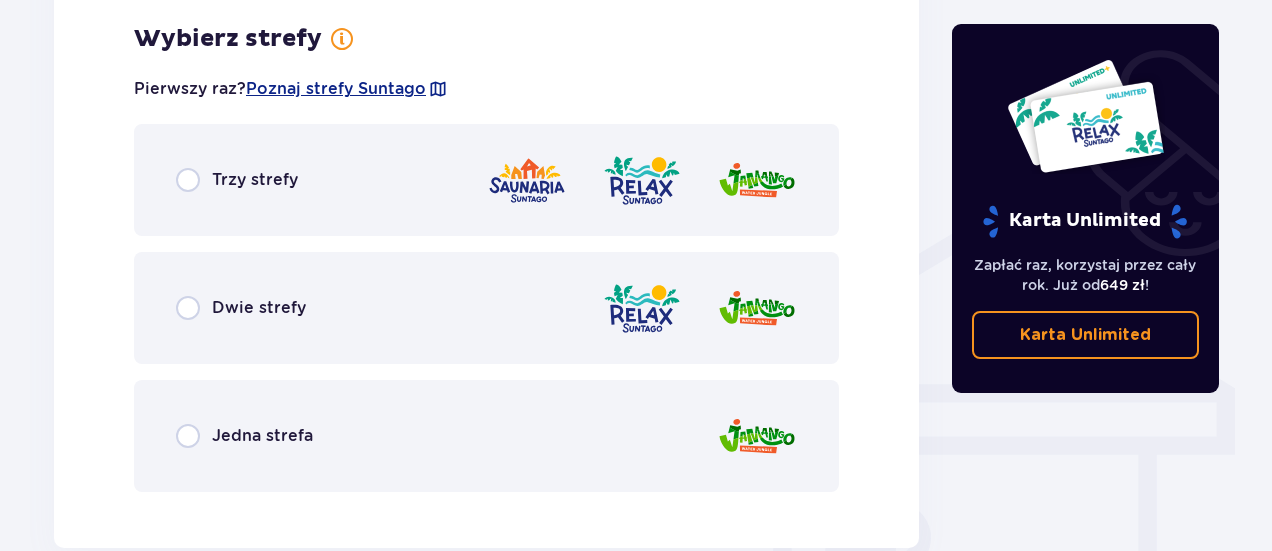 click on "Jedna strefa" at bounding box center [262, 436] 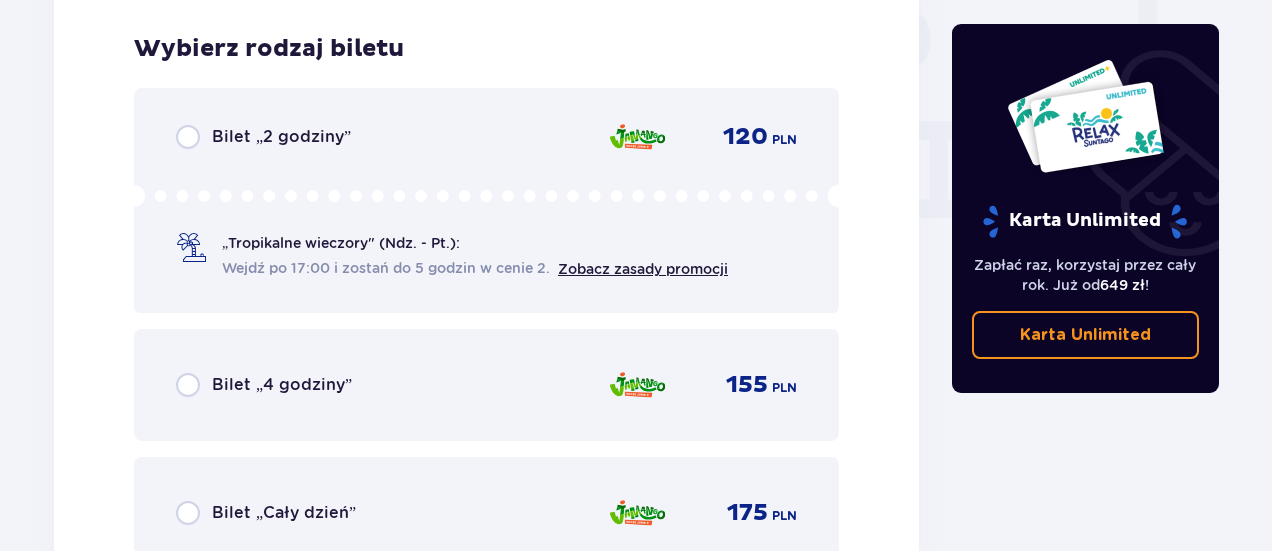 scroll, scrollTop: 1906, scrollLeft: 0, axis: vertical 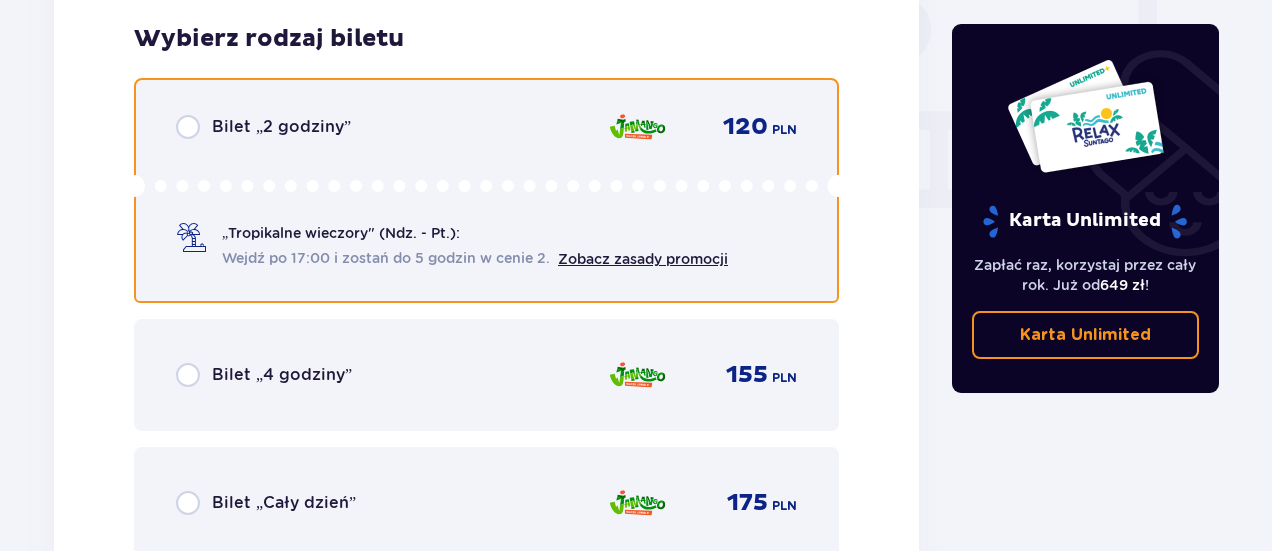 click at bounding box center (188, 127) 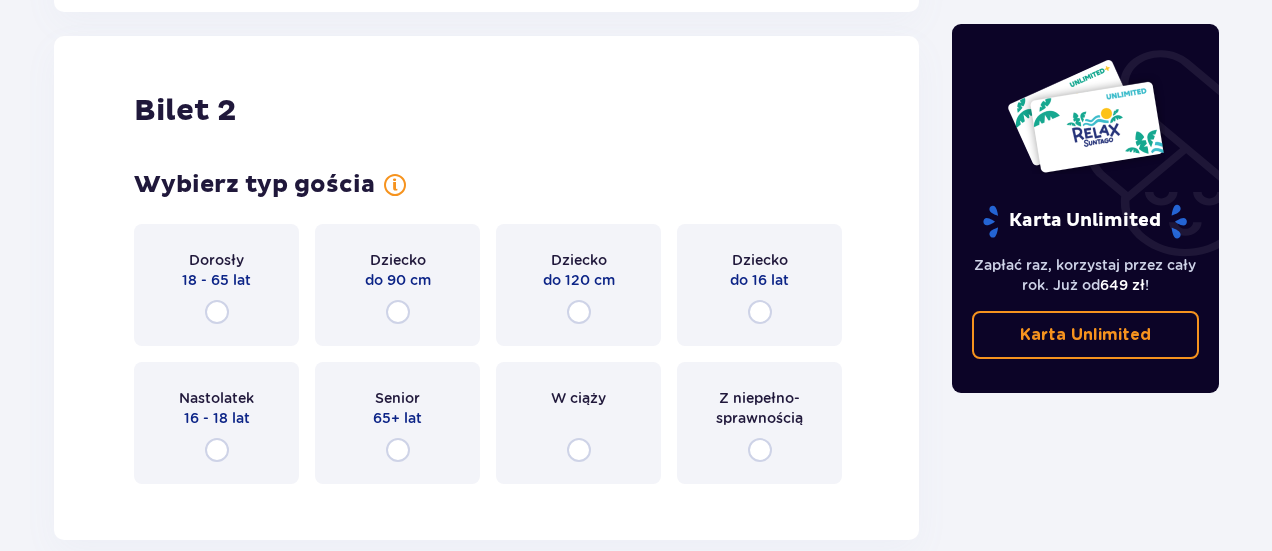 scroll, scrollTop: 2521, scrollLeft: 0, axis: vertical 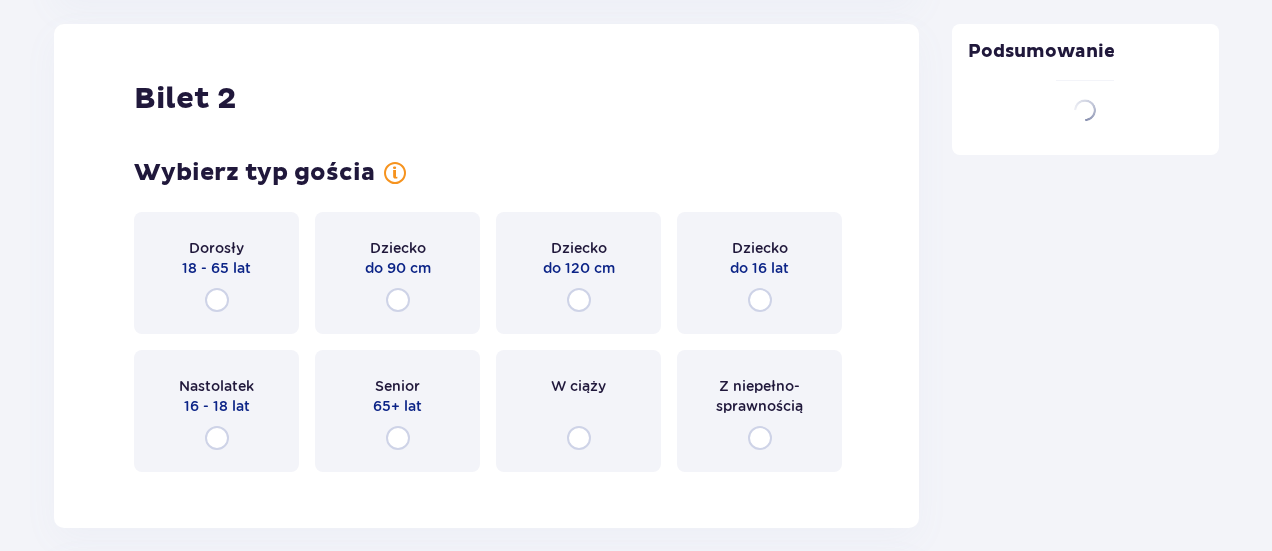 click on "Dorosły 18 - 65 lat" at bounding box center (216, 273) 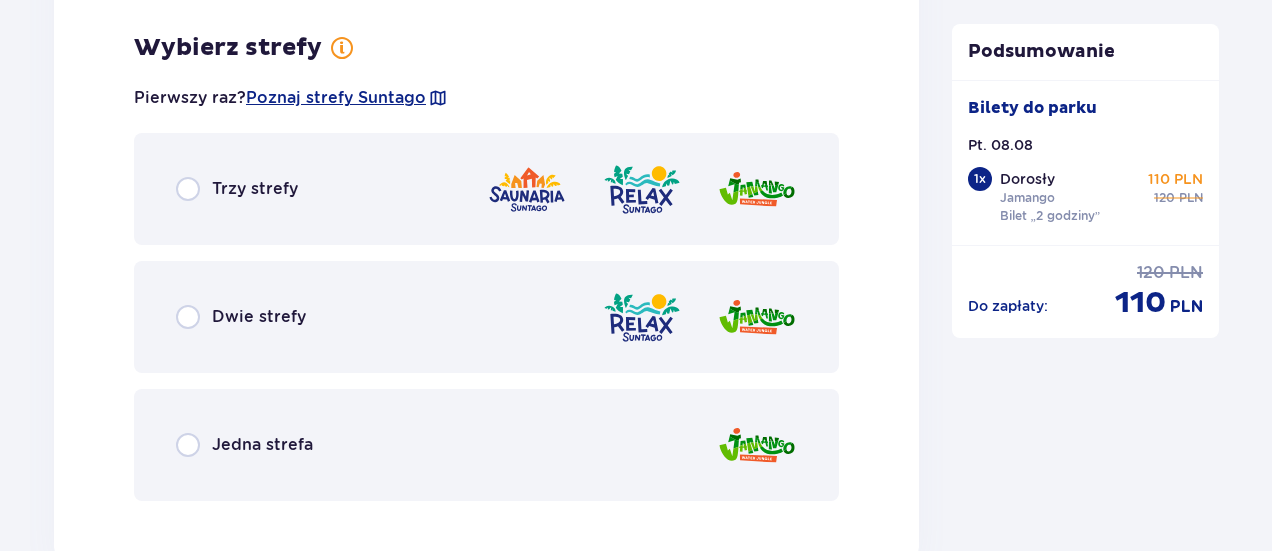 scroll, scrollTop: 3009, scrollLeft: 0, axis: vertical 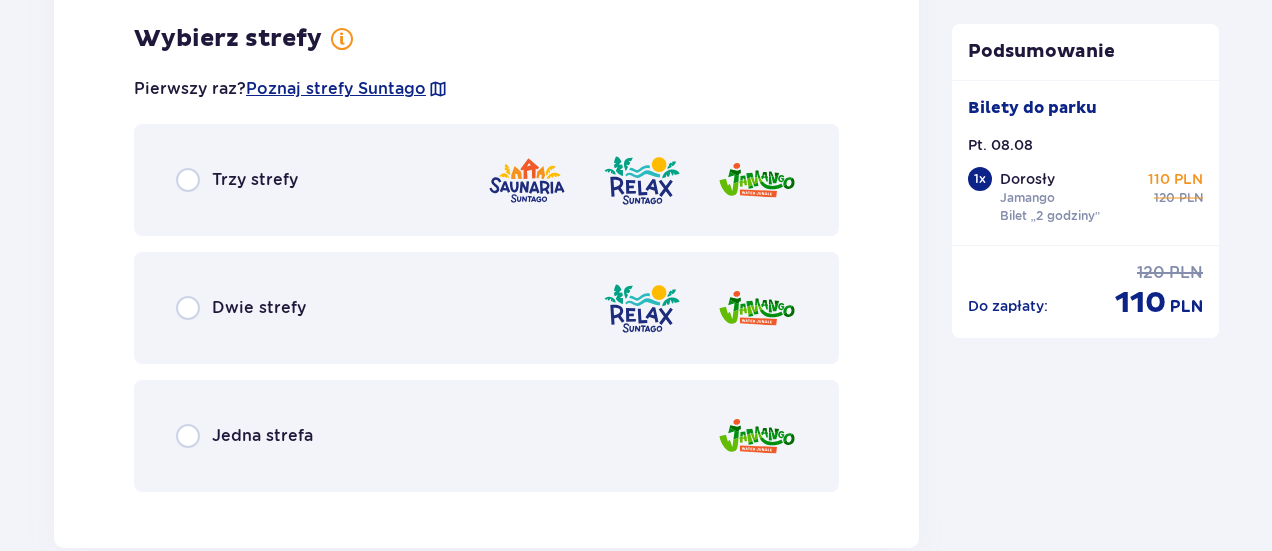 click on "Jedna strefa" at bounding box center [486, 436] 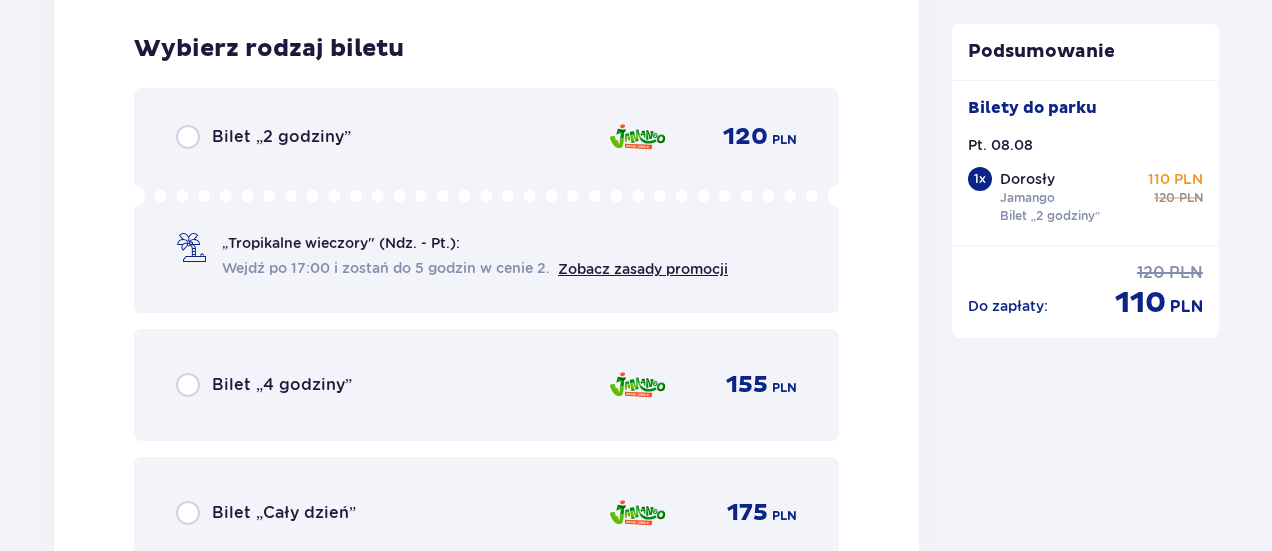 scroll, scrollTop: 3517, scrollLeft: 0, axis: vertical 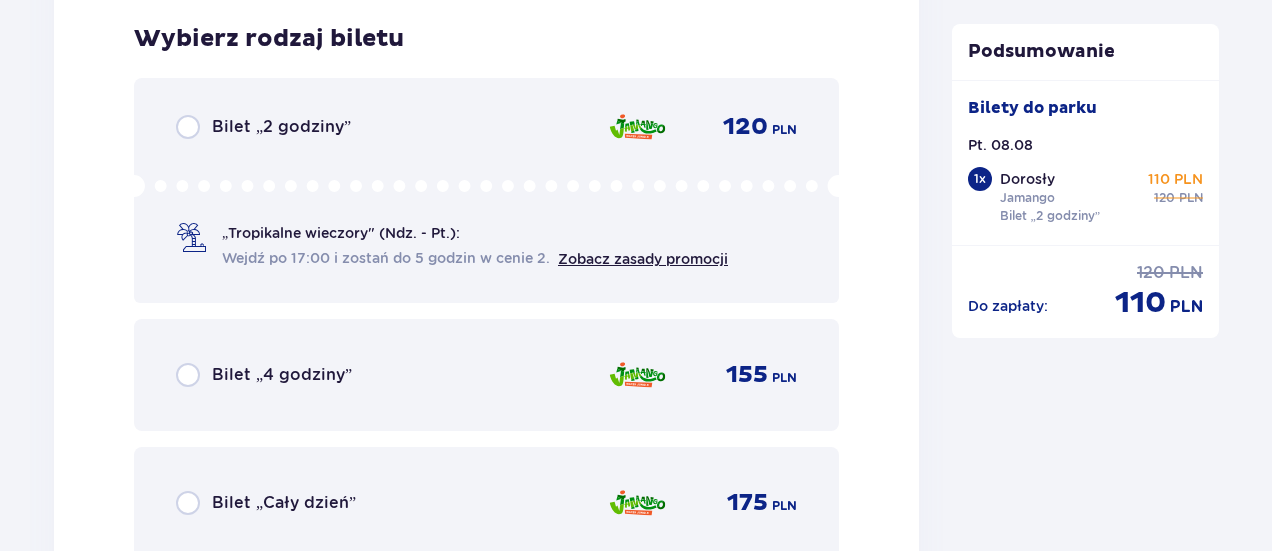 click on "Bilet „2 godziny”" at bounding box center [281, 127] 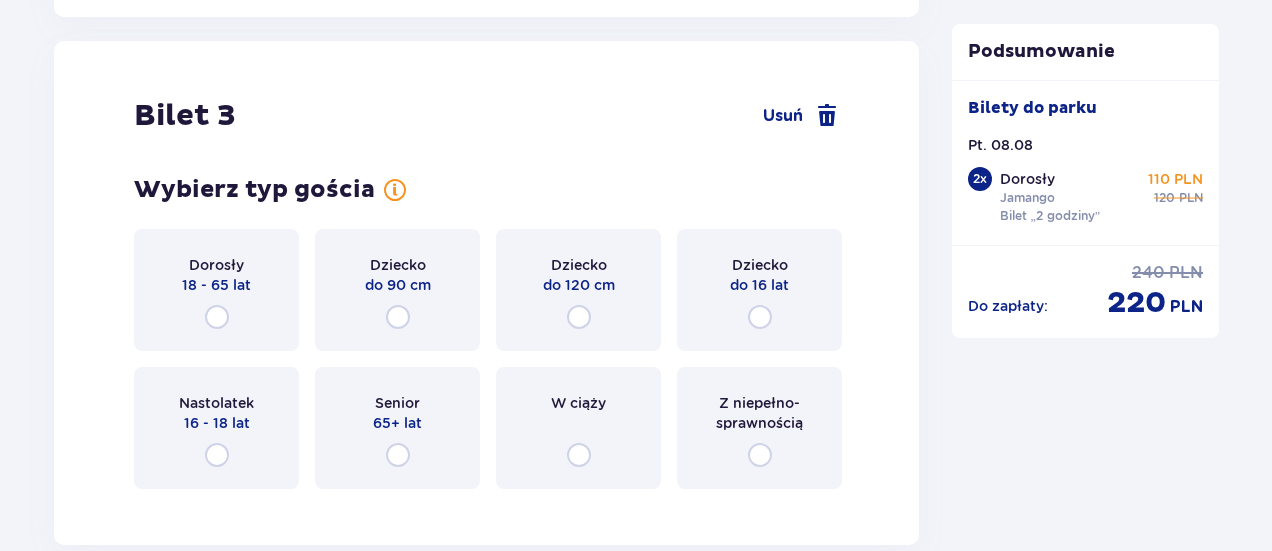 scroll, scrollTop: 4132, scrollLeft: 0, axis: vertical 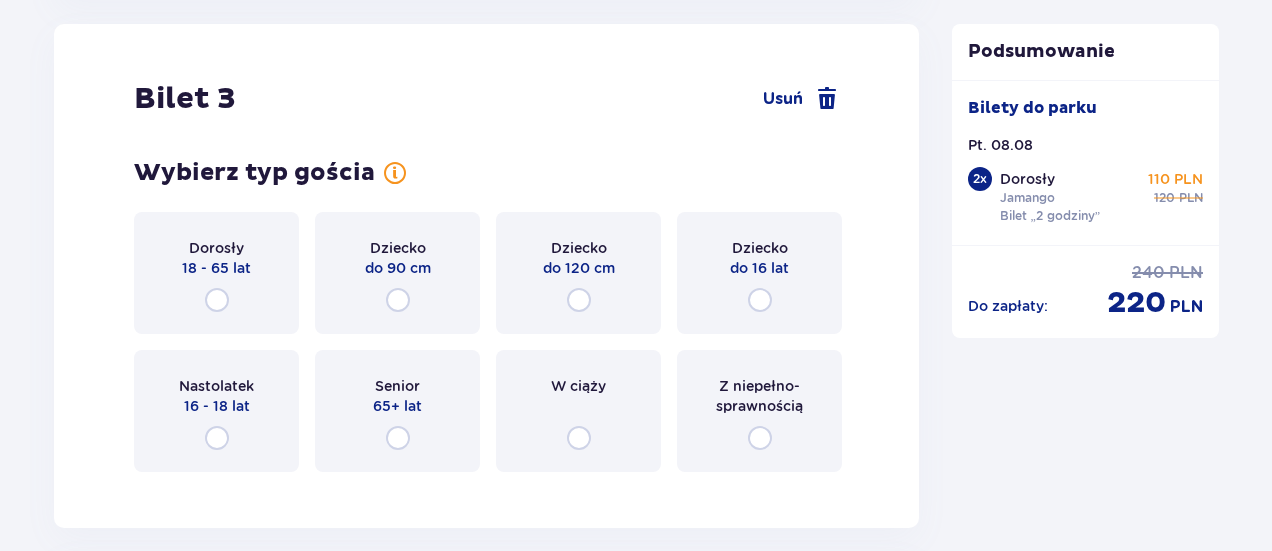 click on "Dziecko do 16 lat" at bounding box center (759, 273) 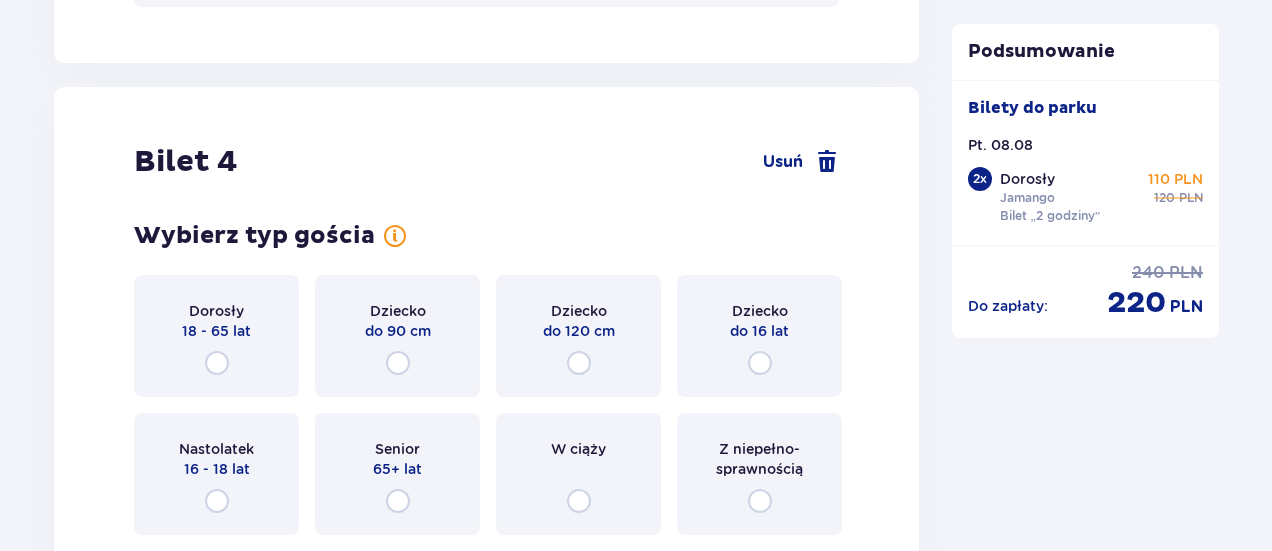 scroll, scrollTop: 4720, scrollLeft: 0, axis: vertical 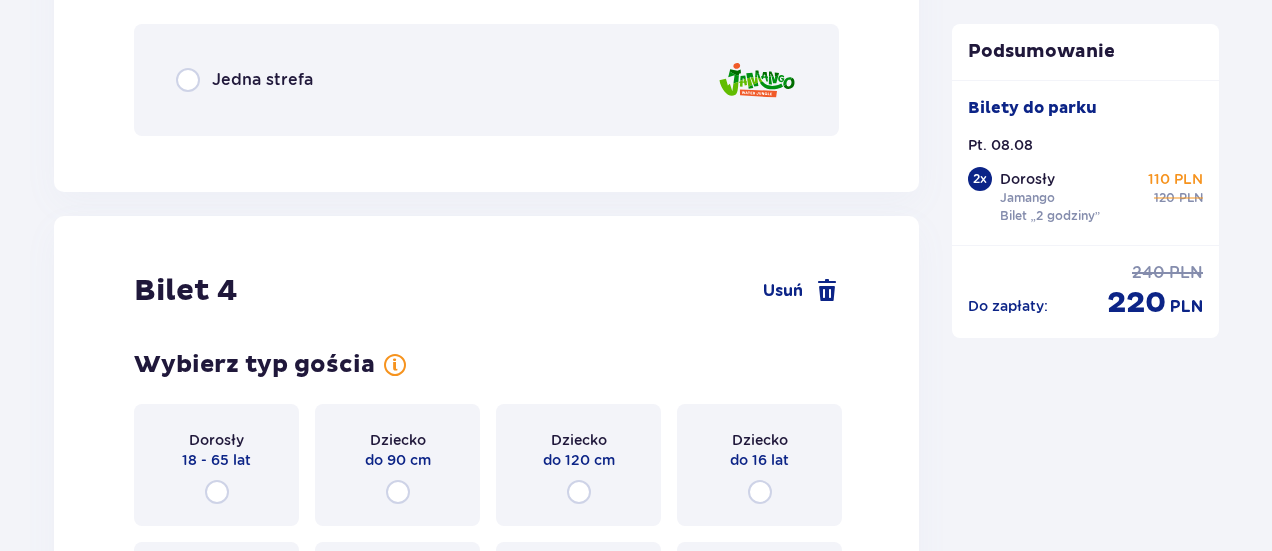 click on "Jedna strefa" at bounding box center (486, 80) 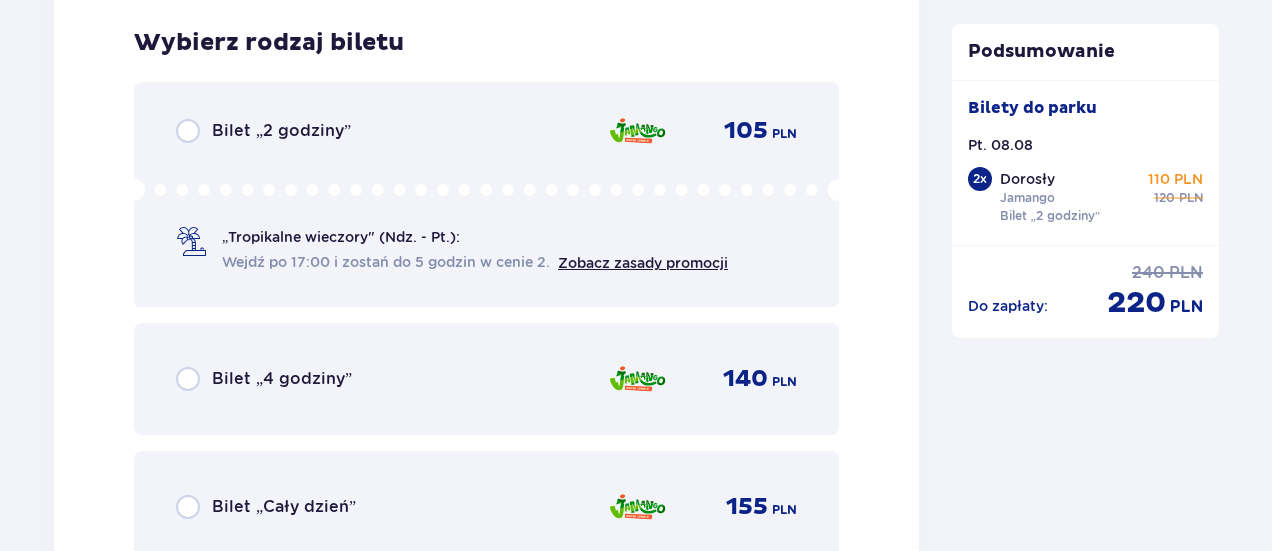 scroll, scrollTop: 4872, scrollLeft: 0, axis: vertical 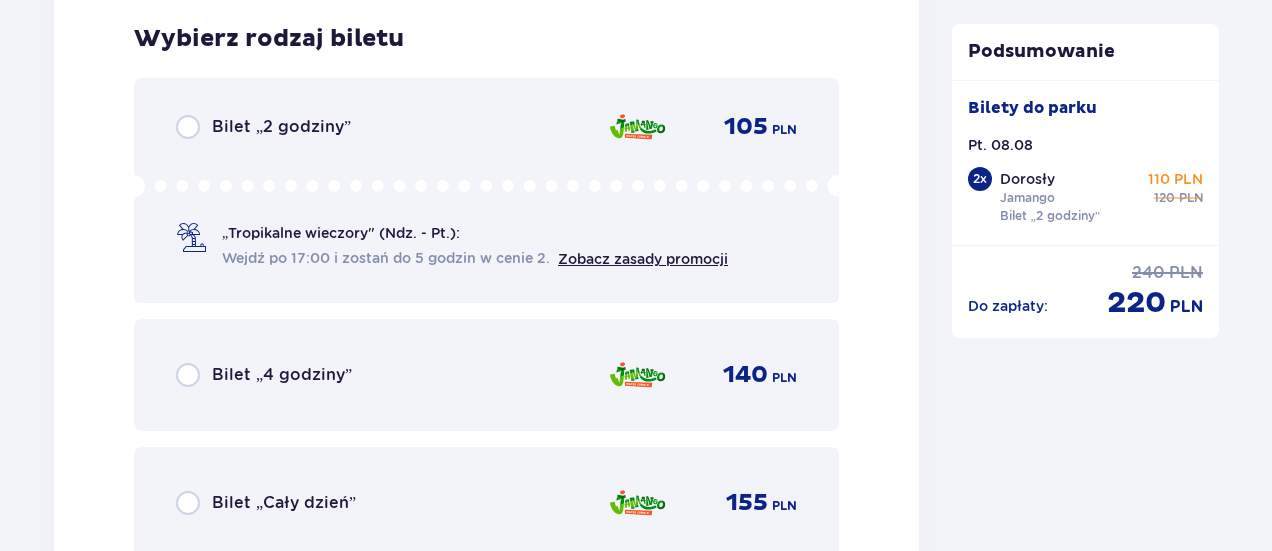 click on "Bilet „2 godziny”   105 PLN „Tropikalne wieczory" (Ndz. - Pt.): Wejdź po 17:00 i zostań do 5 godzin w cenie 2. Zobacz zasady promocji" at bounding box center [486, 190] 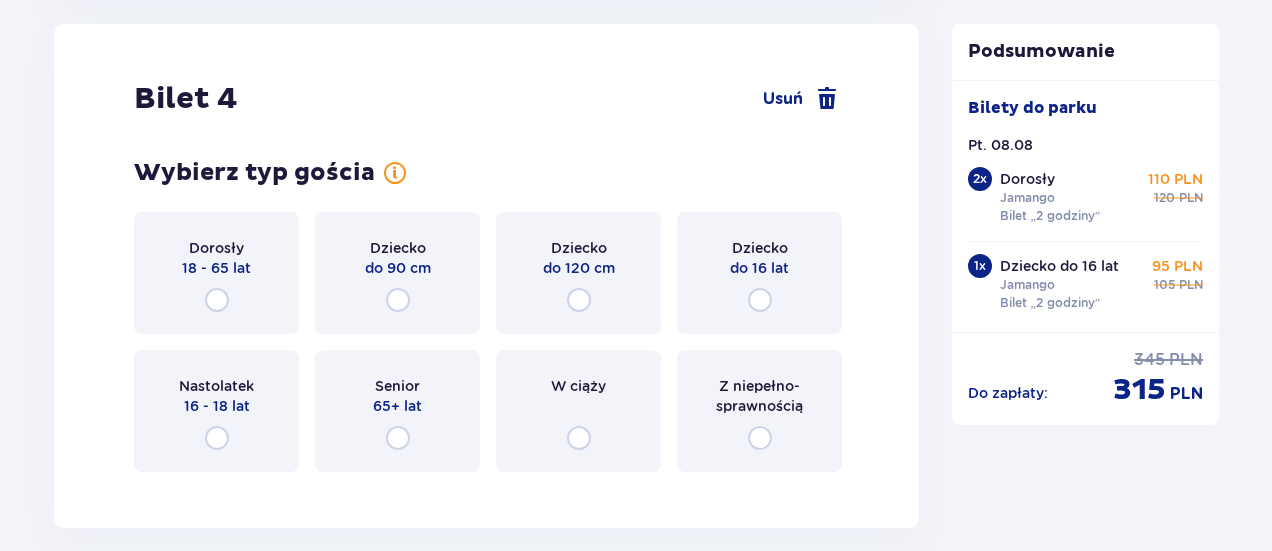 click on "Dziecko" at bounding box center (760, 248) 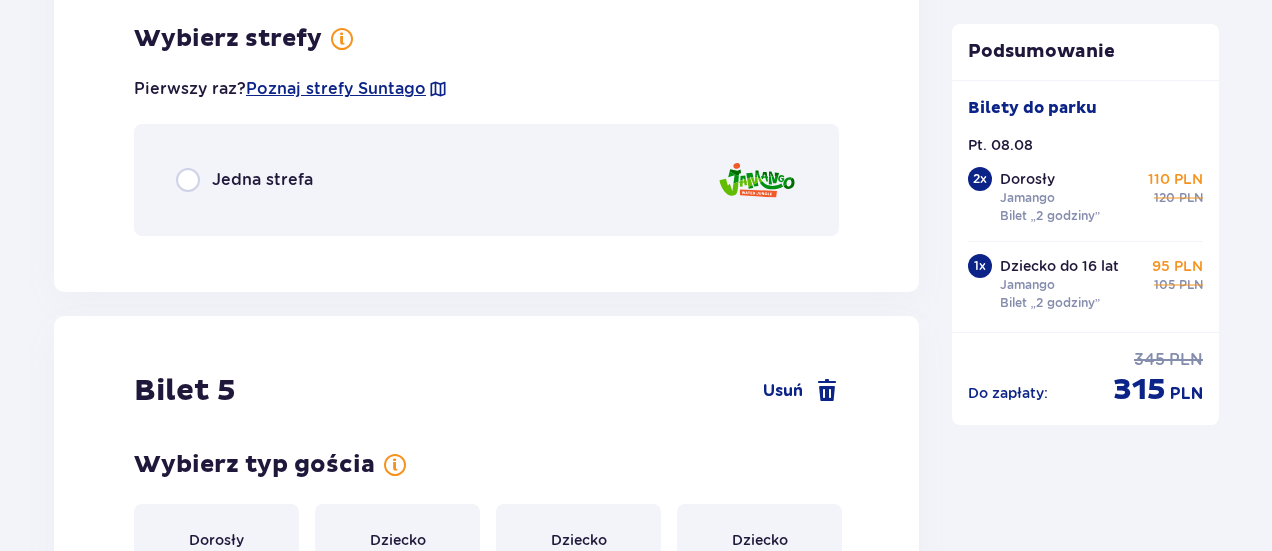 click on "Jedna strefa" at bounding box center [486, 180] 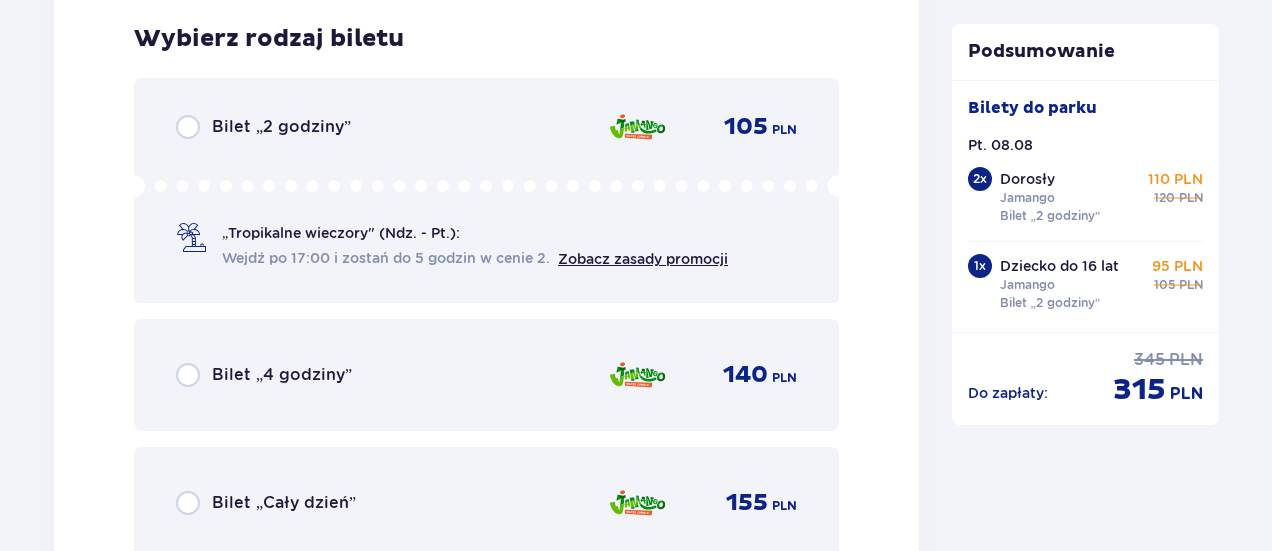 click on "Bilet „2 godziny”   105 PLN" at bounding box center [486, 127] 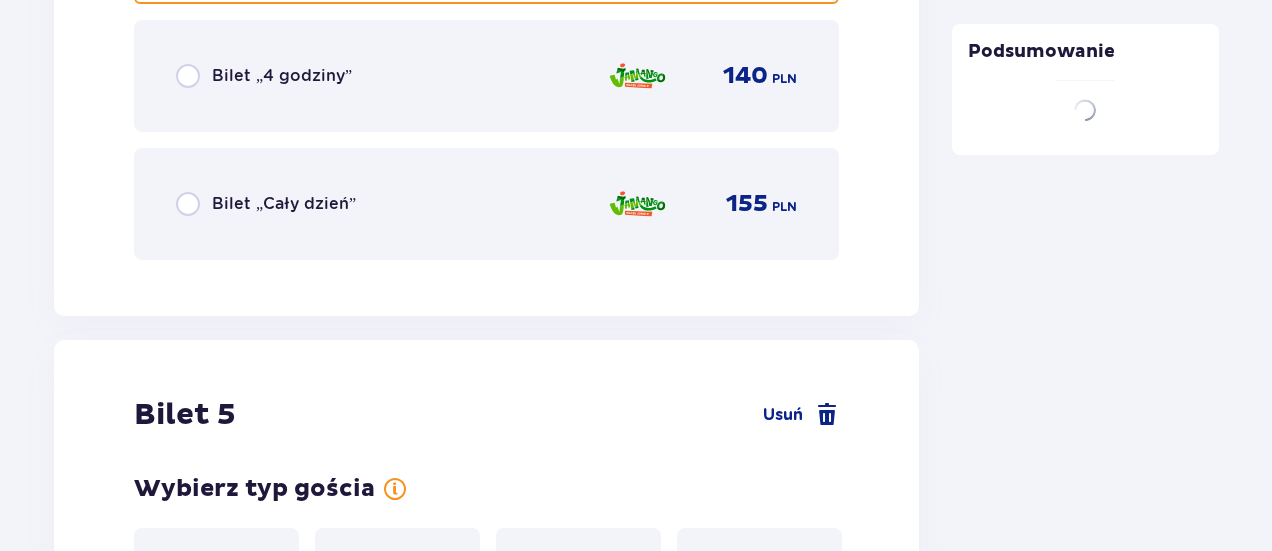 scroll, scrollTop: 6802, scrollLeft: 0, axis: vertical 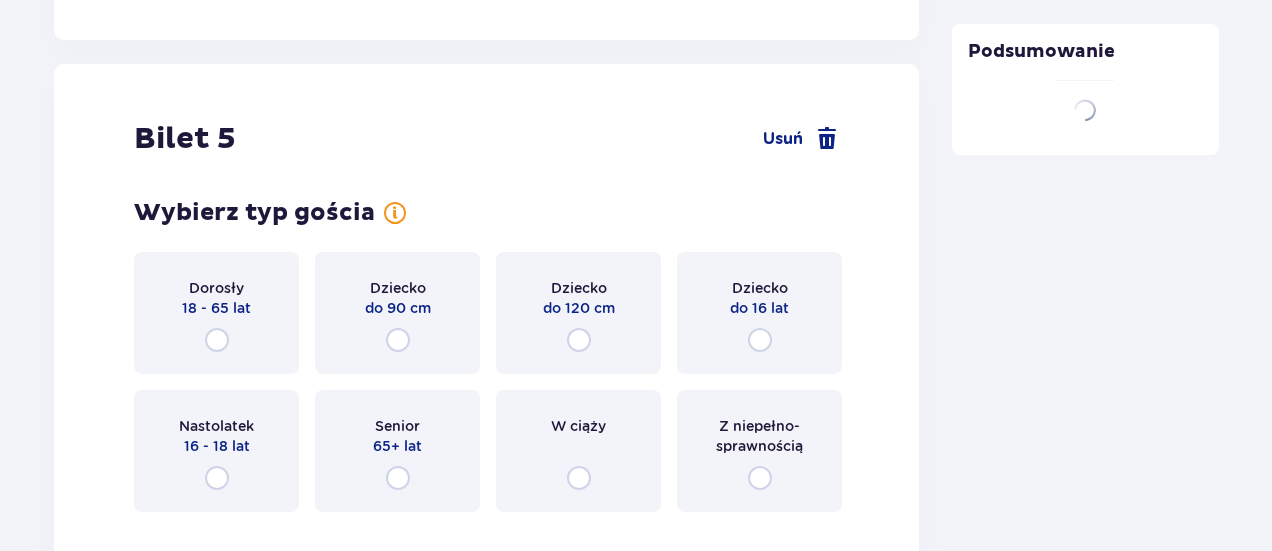 click on "do 16 lat" at bounding box center [759, 308] 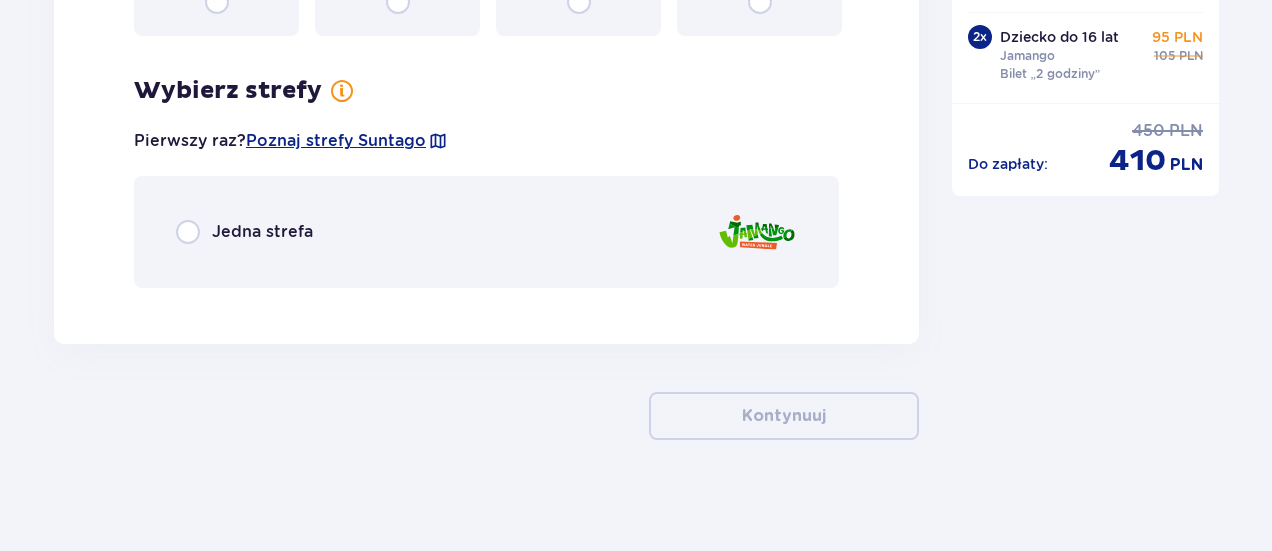 scroll, scrollTop: 7286, scrollLeft: 0, axis: vertical 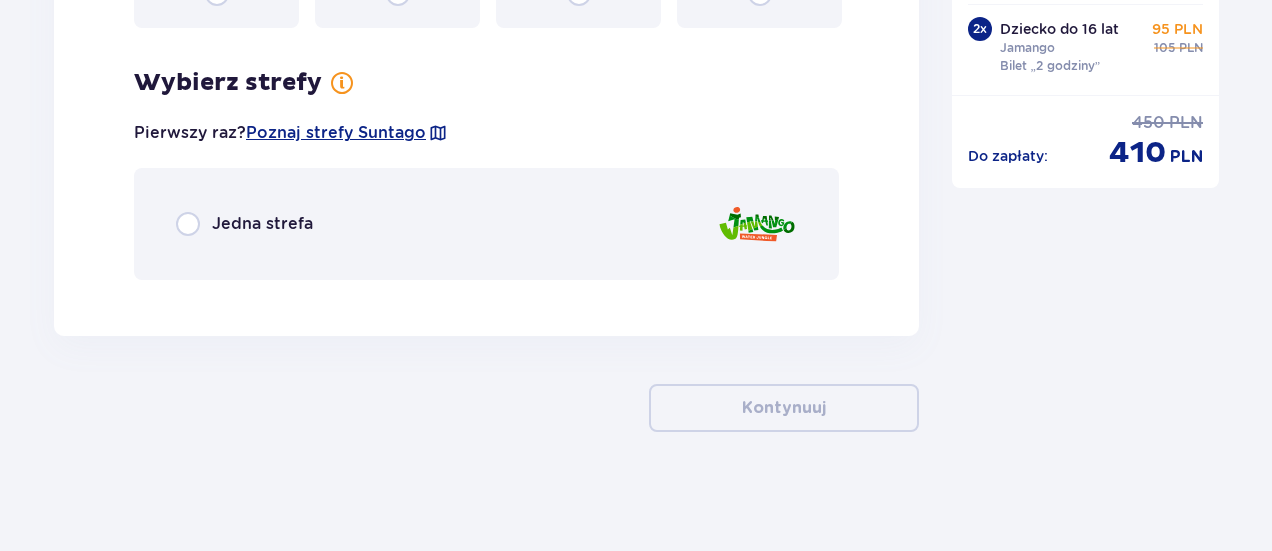 drag, startPoint x: 438, startPoint y: 190, endPoint x: 434, endPoint y: 211, distance: 21.377558 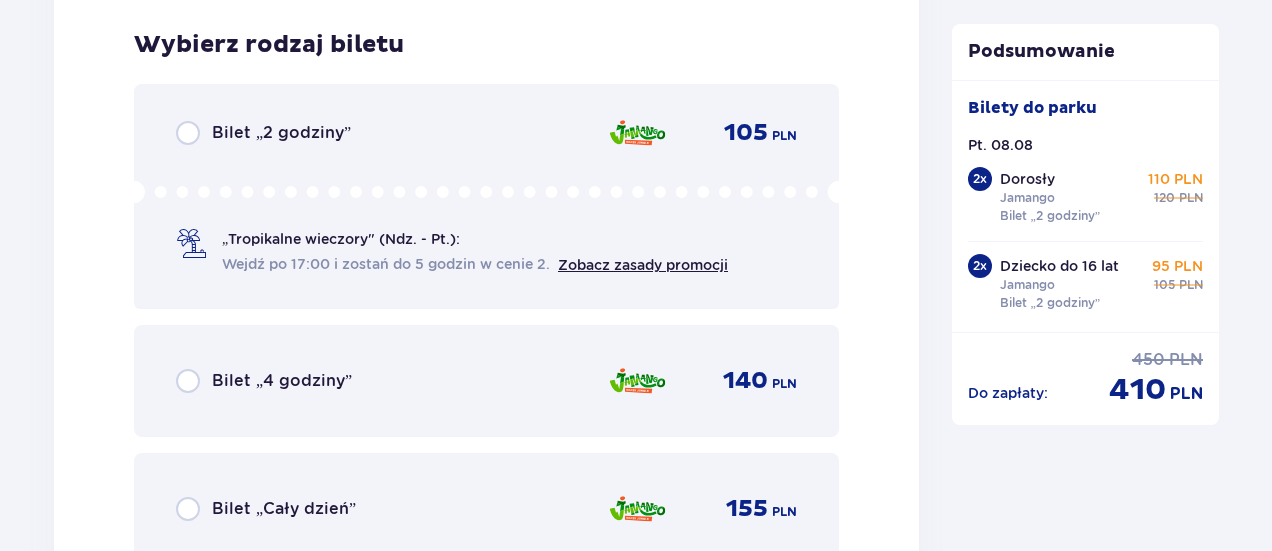 scroll, scrollTop: 7582, scrollLeft: 0, axis: vertical 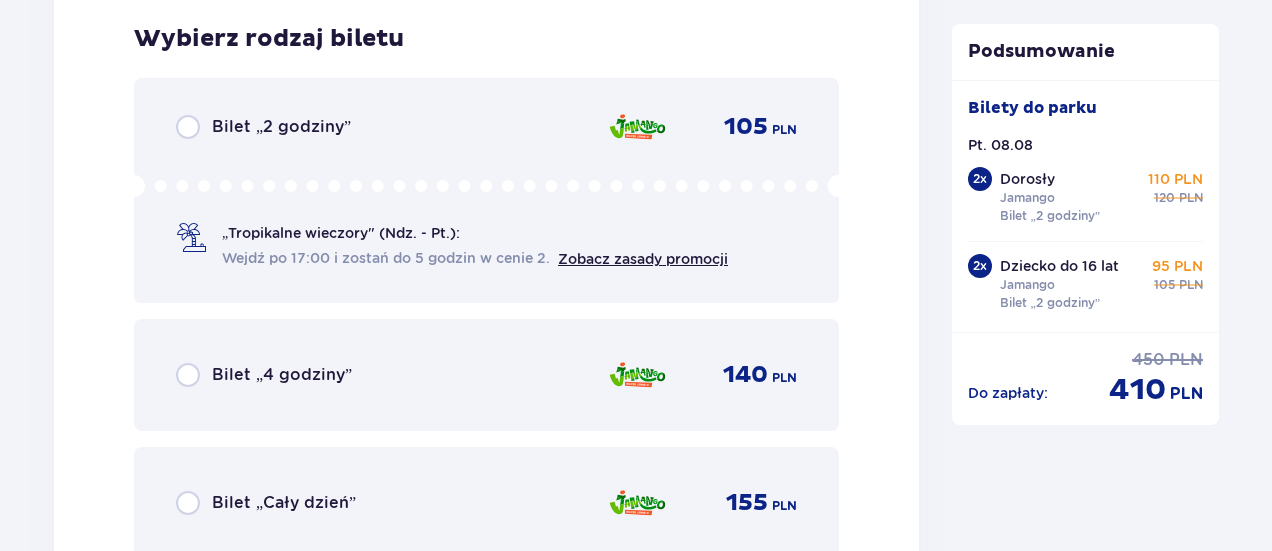 click on "Bilet „2 godziny”   105 PLN „Tropikalne wieczory" (Ndz. - Pt.): Wejdź po 17:00 i zostań do 5 godzin w cenie 2. Zobacz zasady promocji" at bounding box center [486, 190] 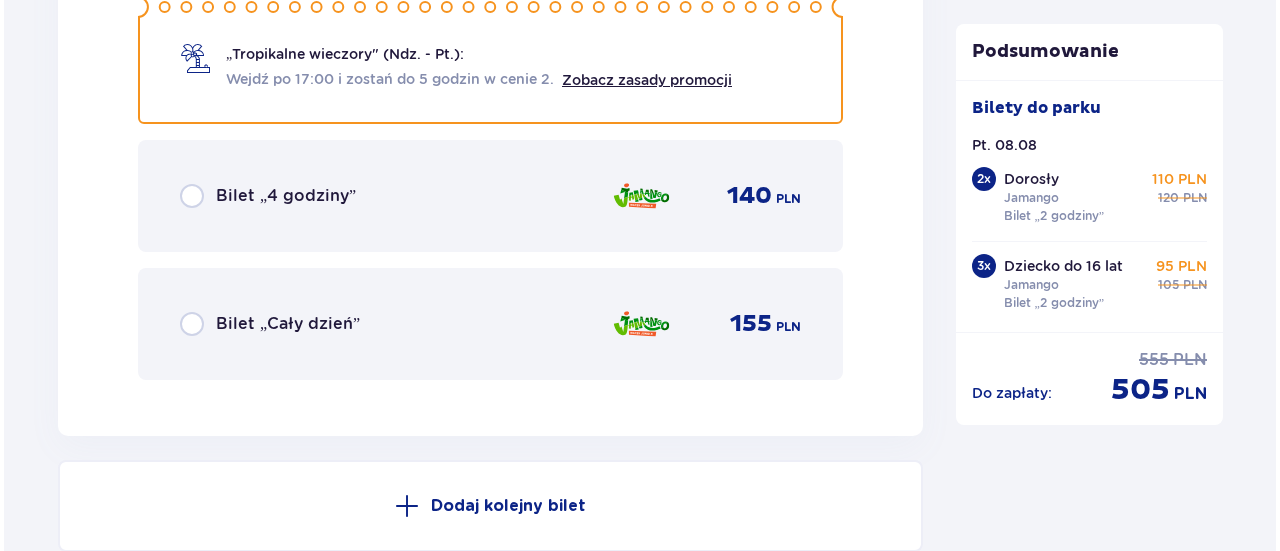 scroll, scrollTop: 7966, scrollLeft: 0, axis: vertical 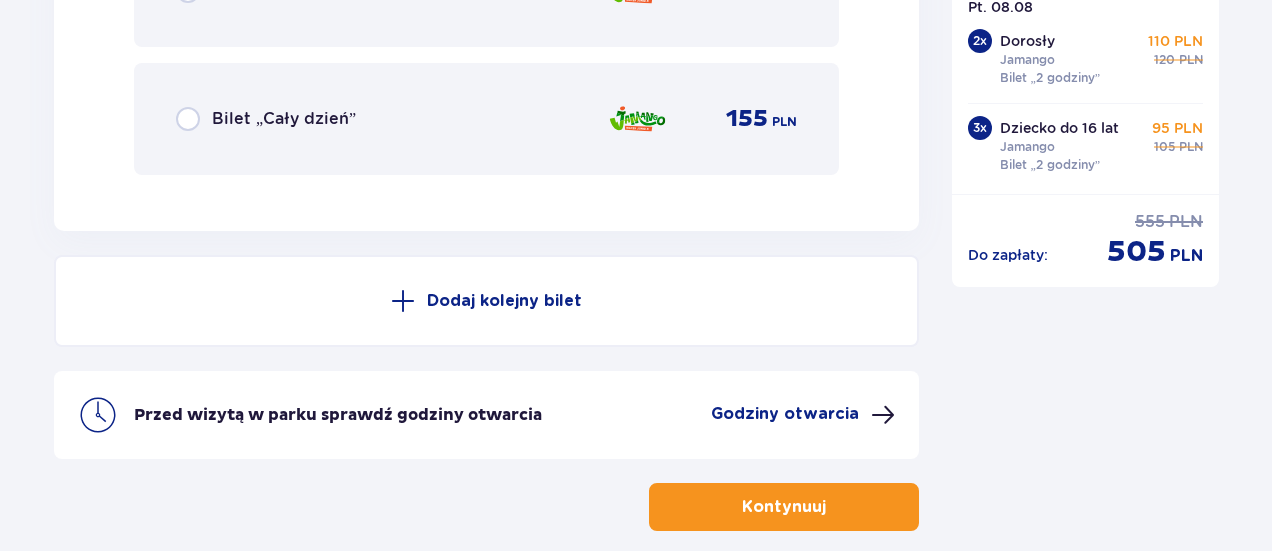 click at bounding box center (883, 415) 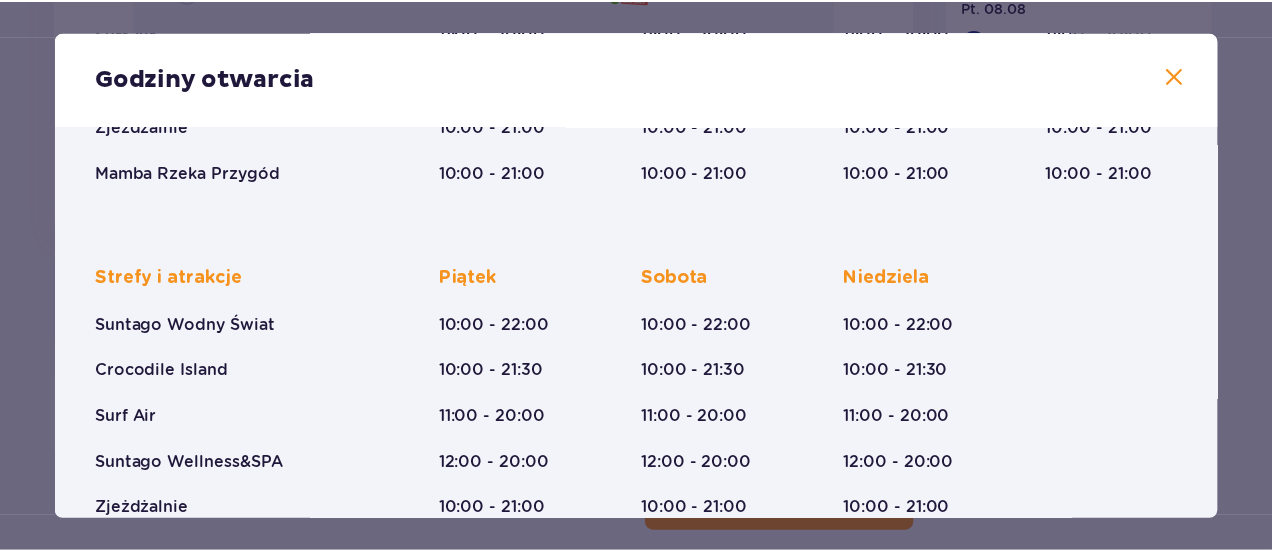 scroll, scrollTop: 486, scrollLeft: 0, axis: vertical 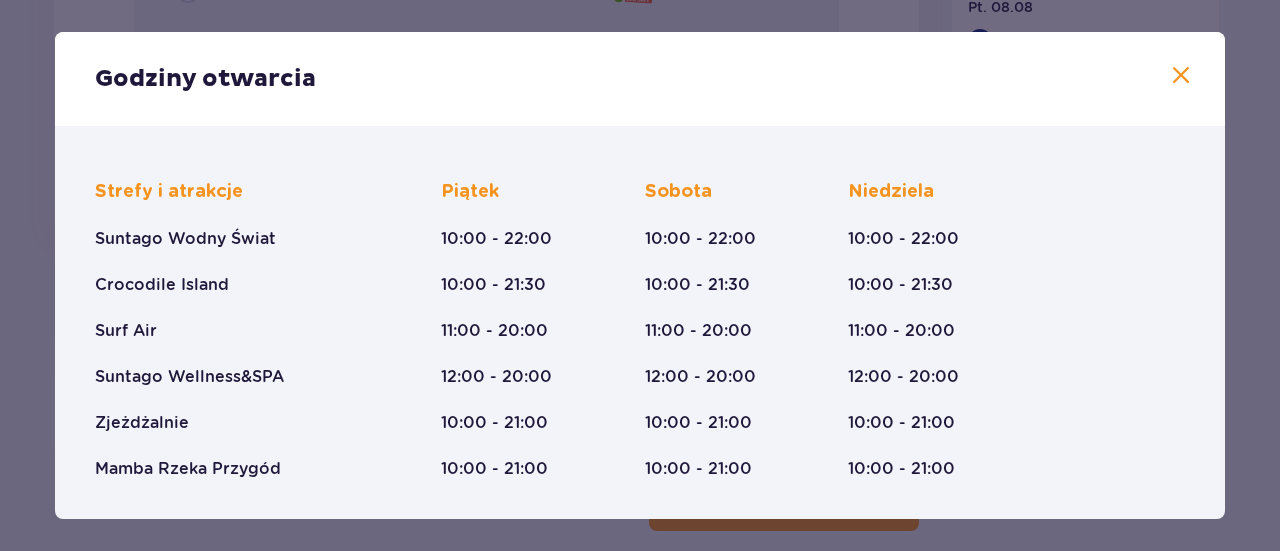 click at bounding box center (1181, 76) 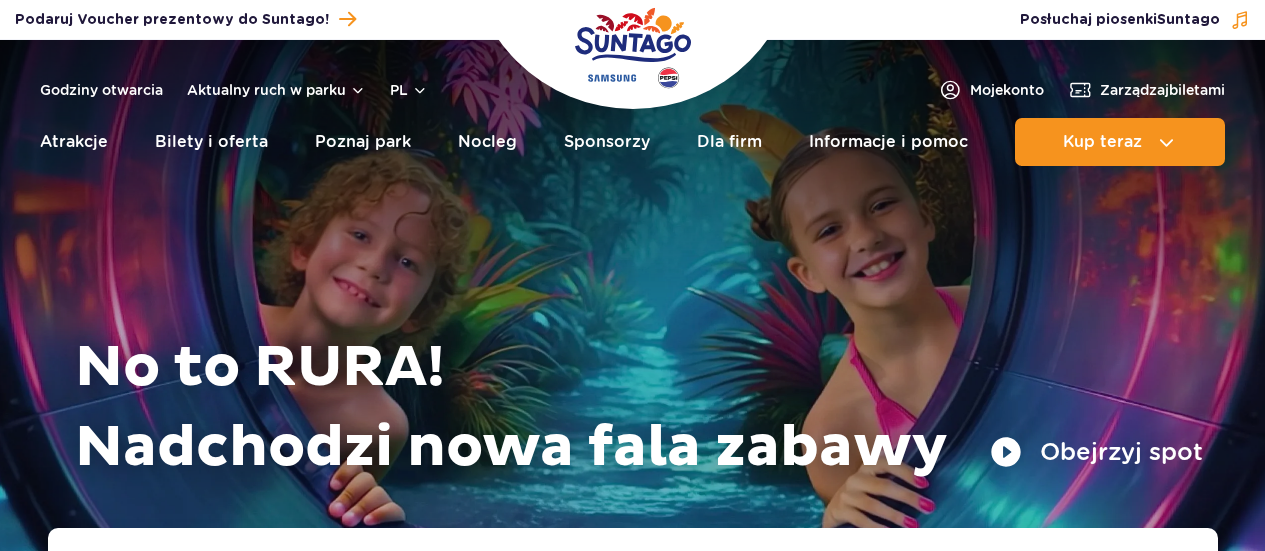 scroll, scrollTop: 0, scrollLeft: 0, axis: both 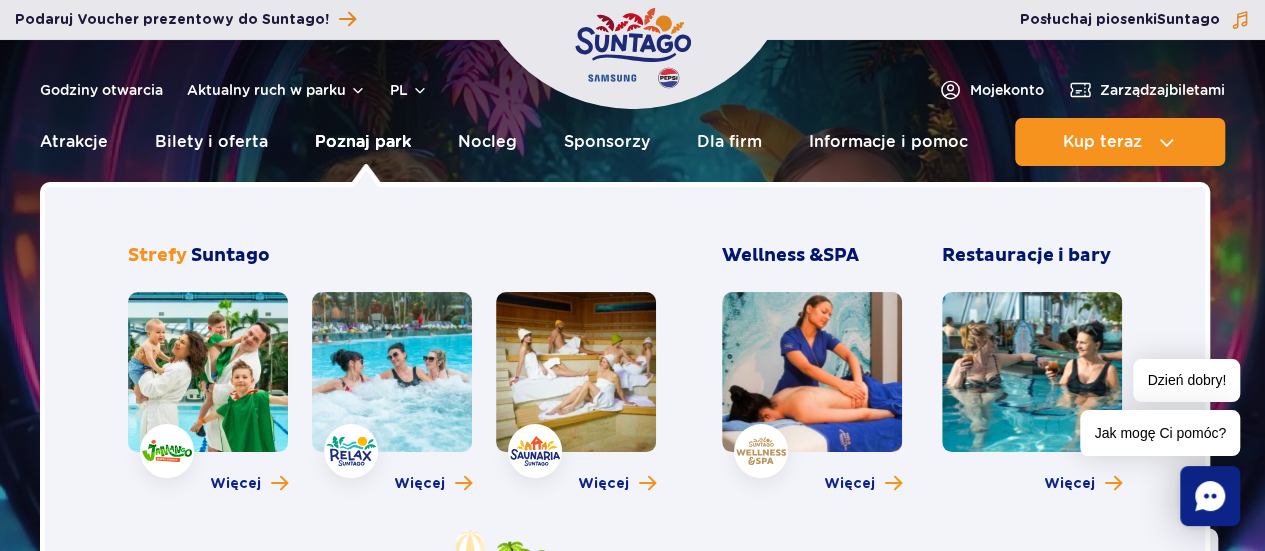 click on "Poznaj park" at bounding box center [363, 142] 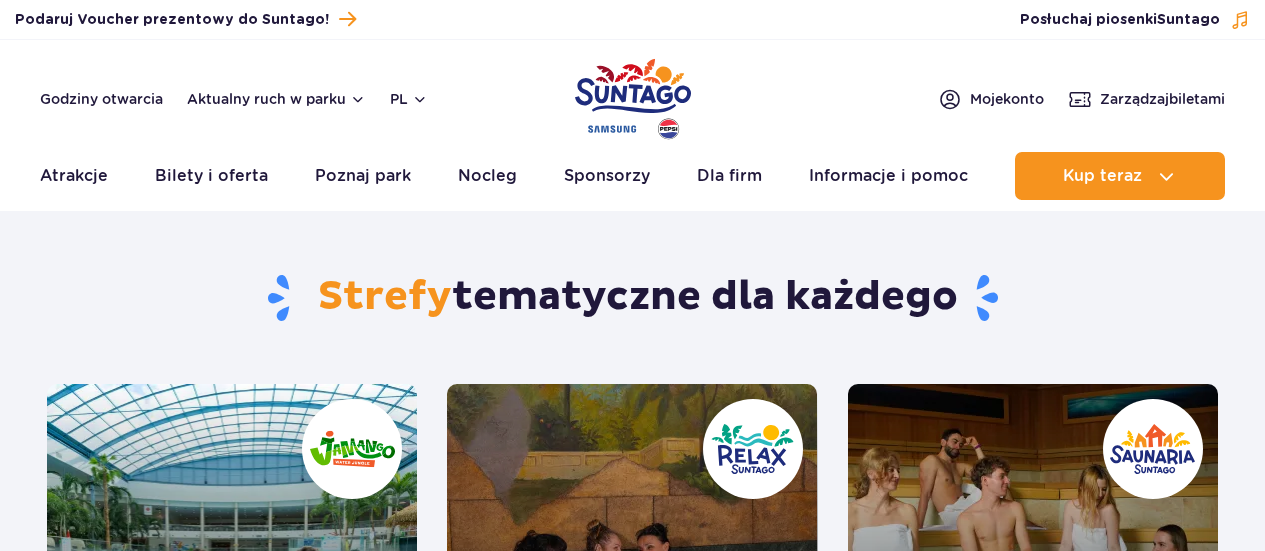 scroll, scrollTop: 0, scrollLeft: 0, axis: both 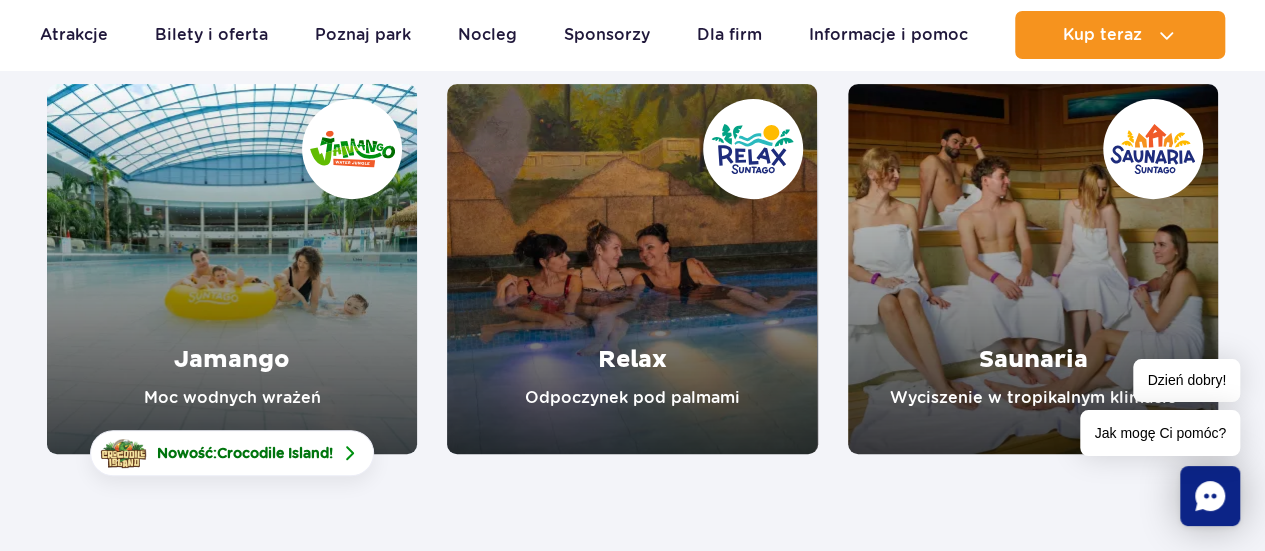click at bounding box center (232, 269) 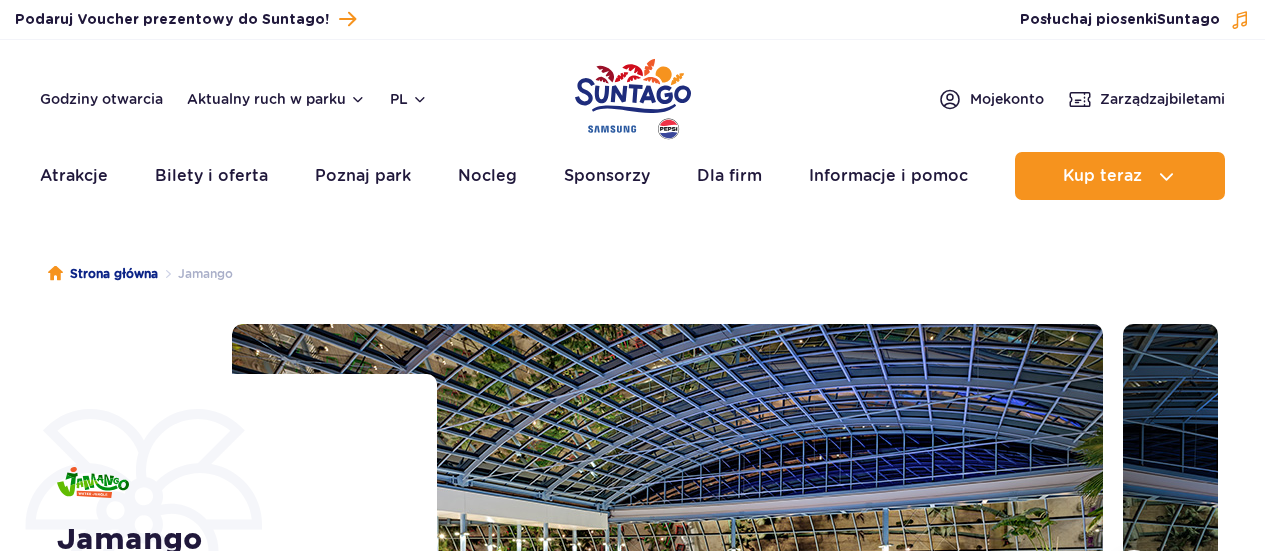 scroll, scrollTop: 0, scrollLeft: 0, axis: both 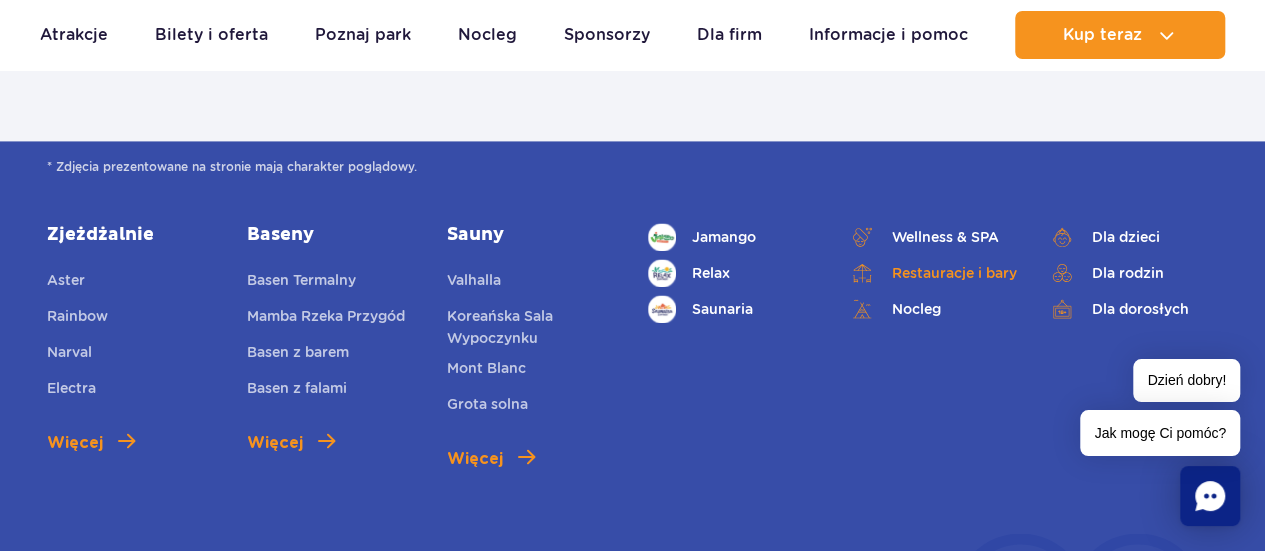 click on "Restauracje i bary" at bounding box center [933, 273] 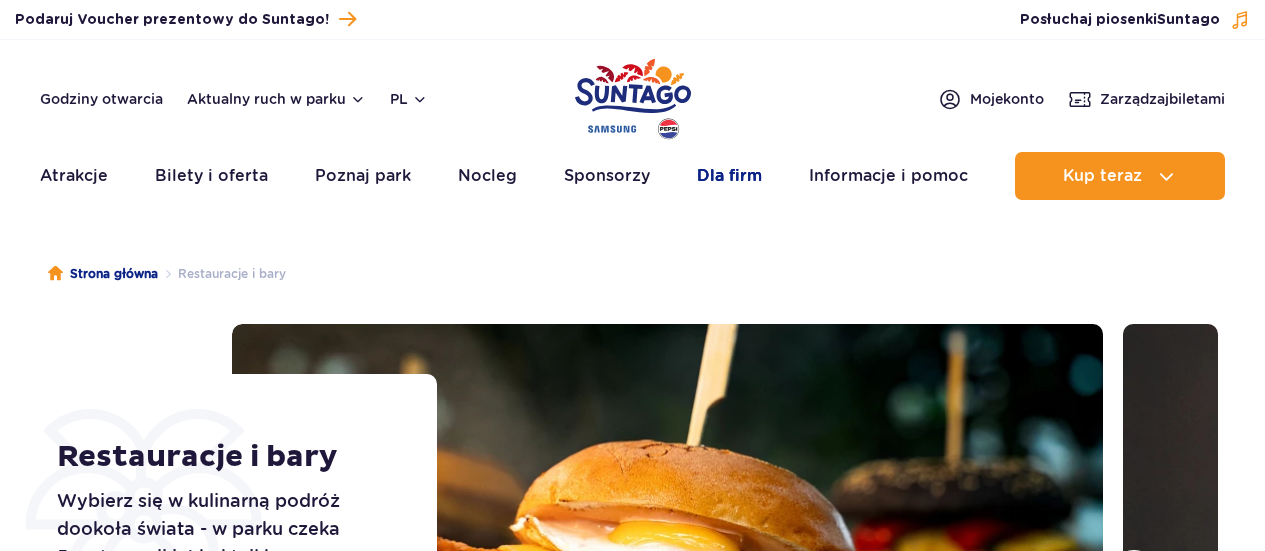 scroll, scrollTop: 0, scrollLeft: 0, axis: both 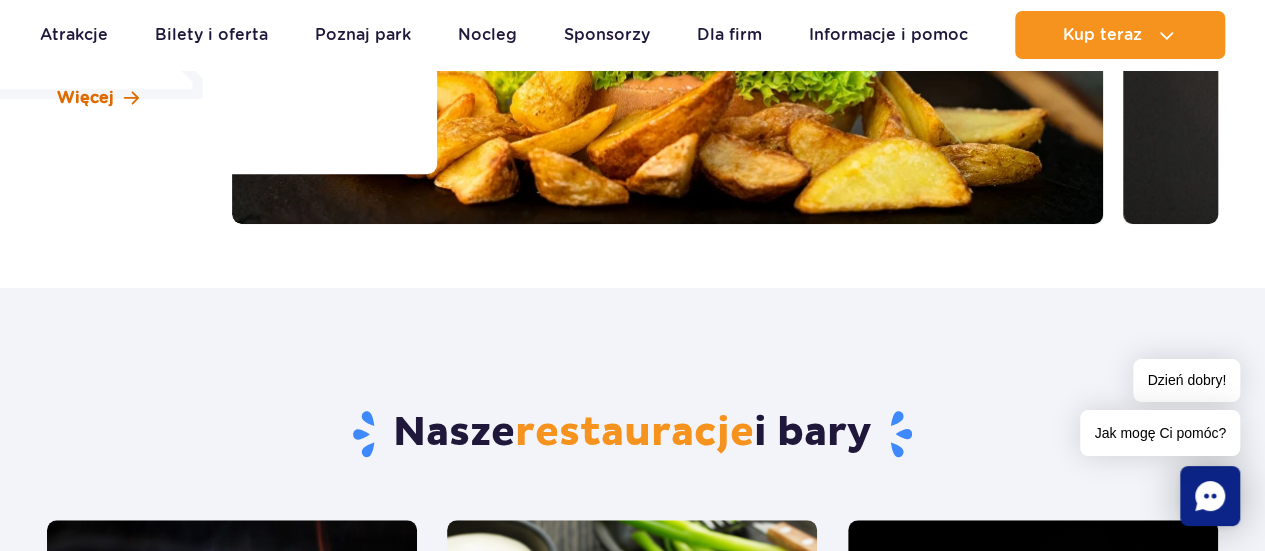click on "Więcej" at bounding box center [85, 98] 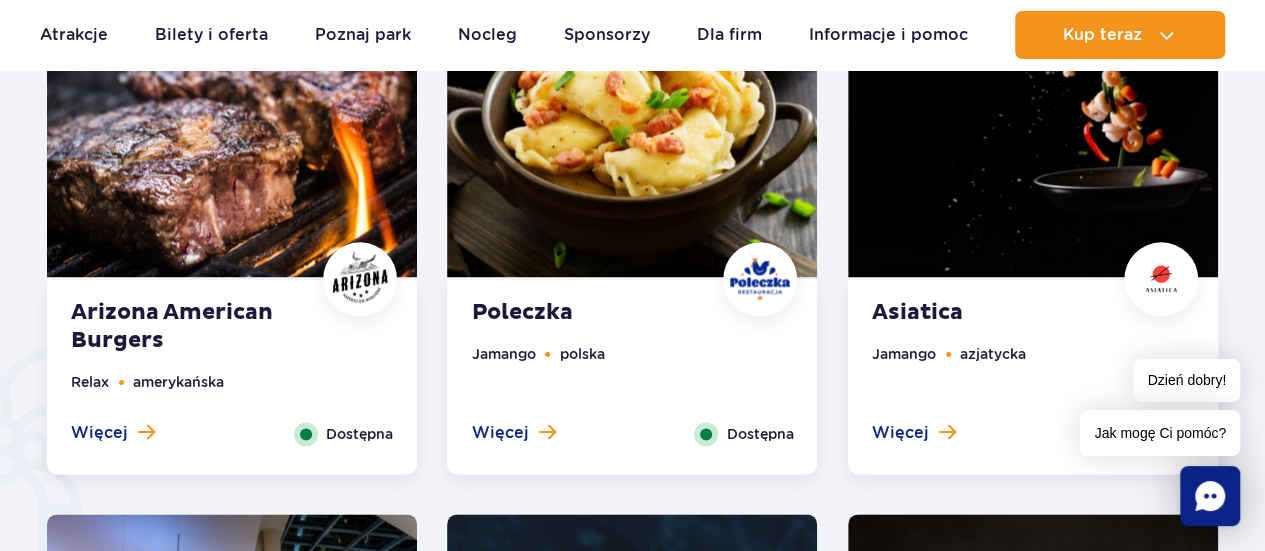 scroll, scrollTop: 1188, scrollLeft: 0, axis: vertical 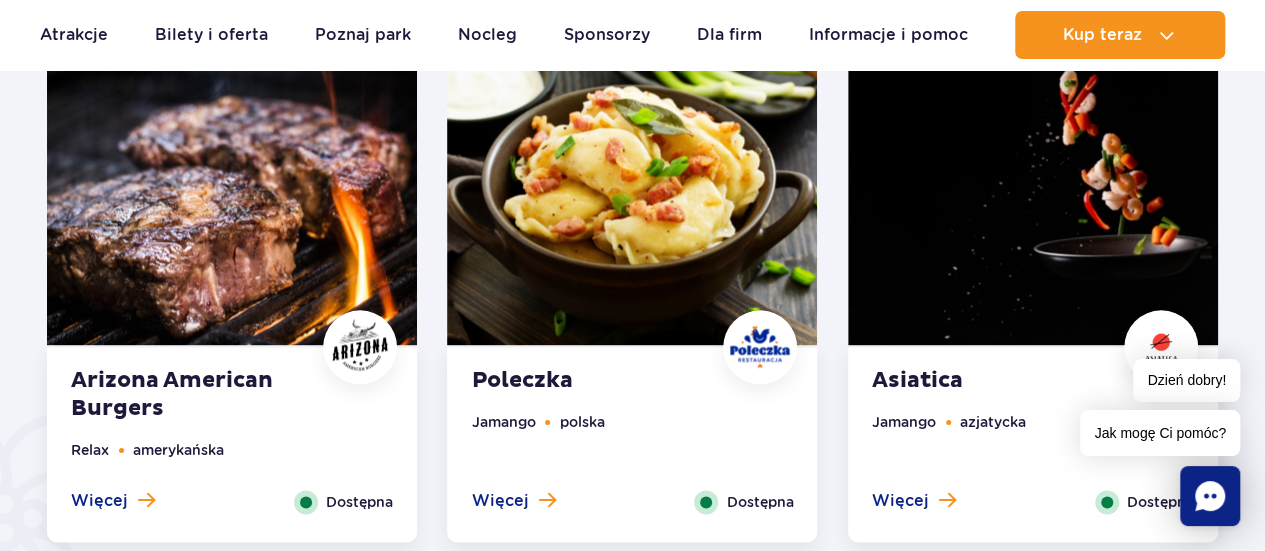 click at bounding box center (232, 188) 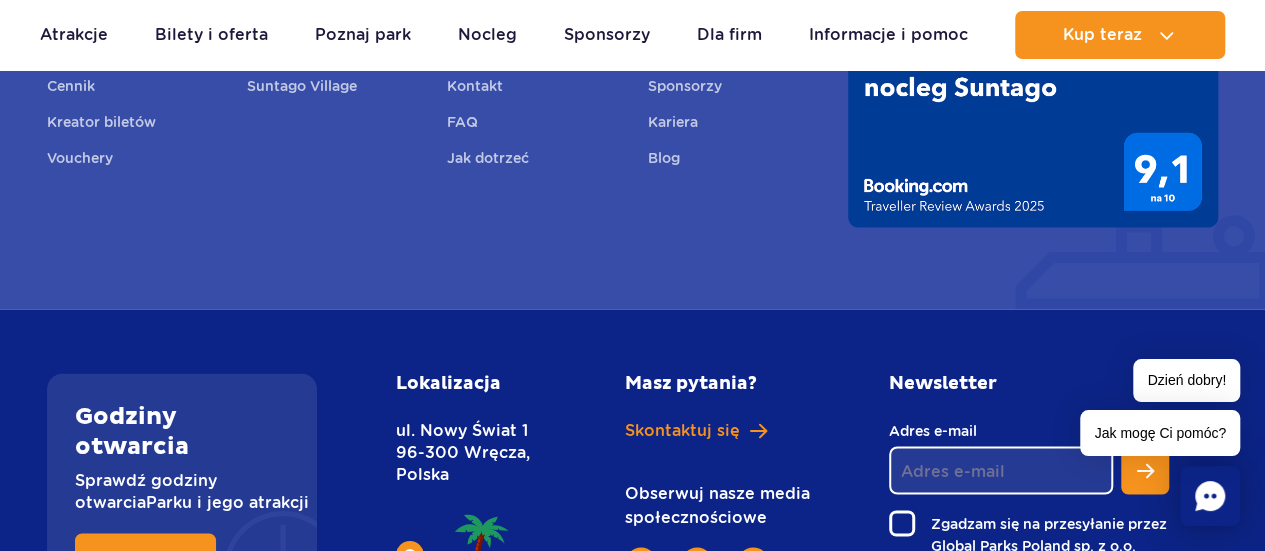 scroll, scrollTop: 5511, scrollLeft: 0, axis: vertical 